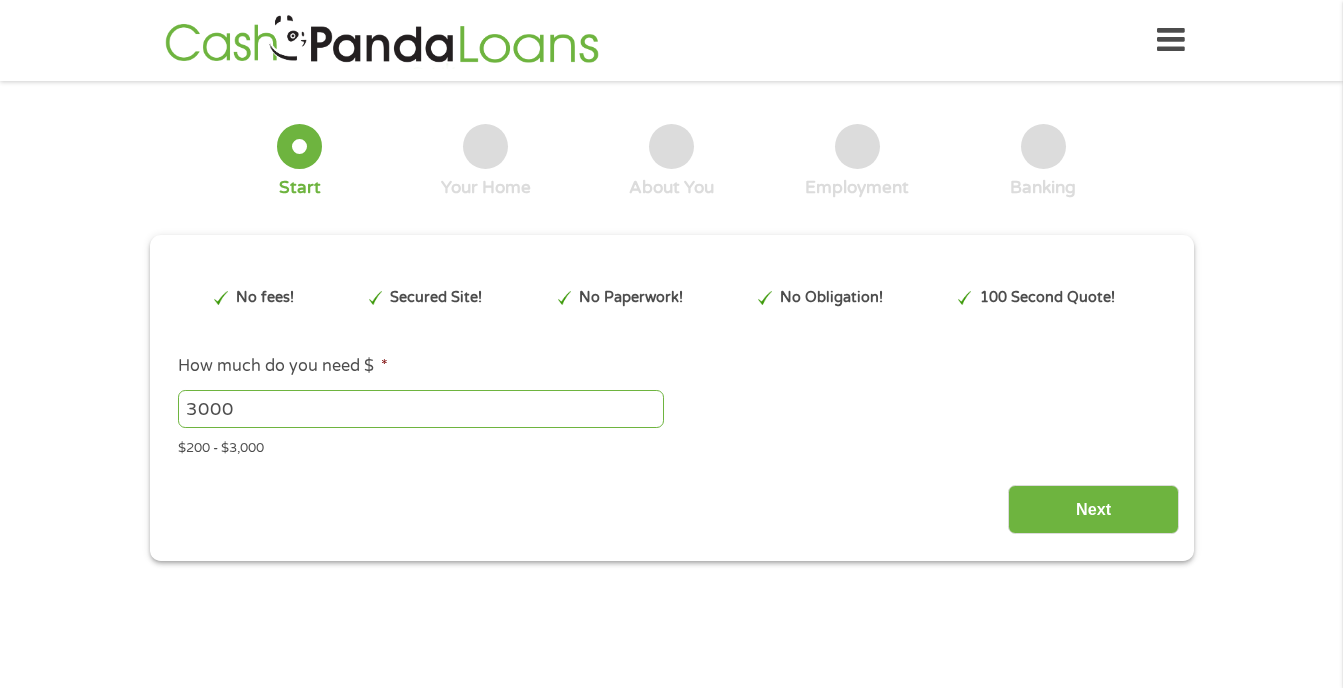 scroll, scrollTop: 0, scrollLeft: 0, axis: both 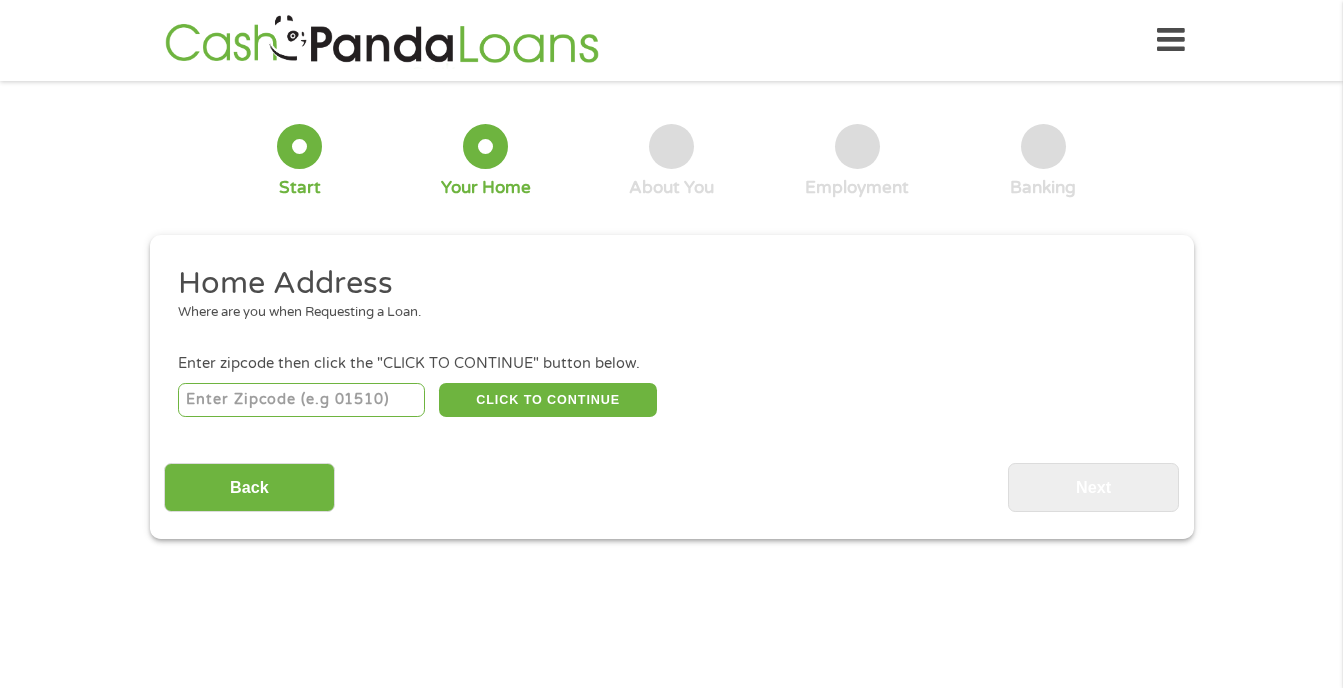 click at bounding box center [301, 400] 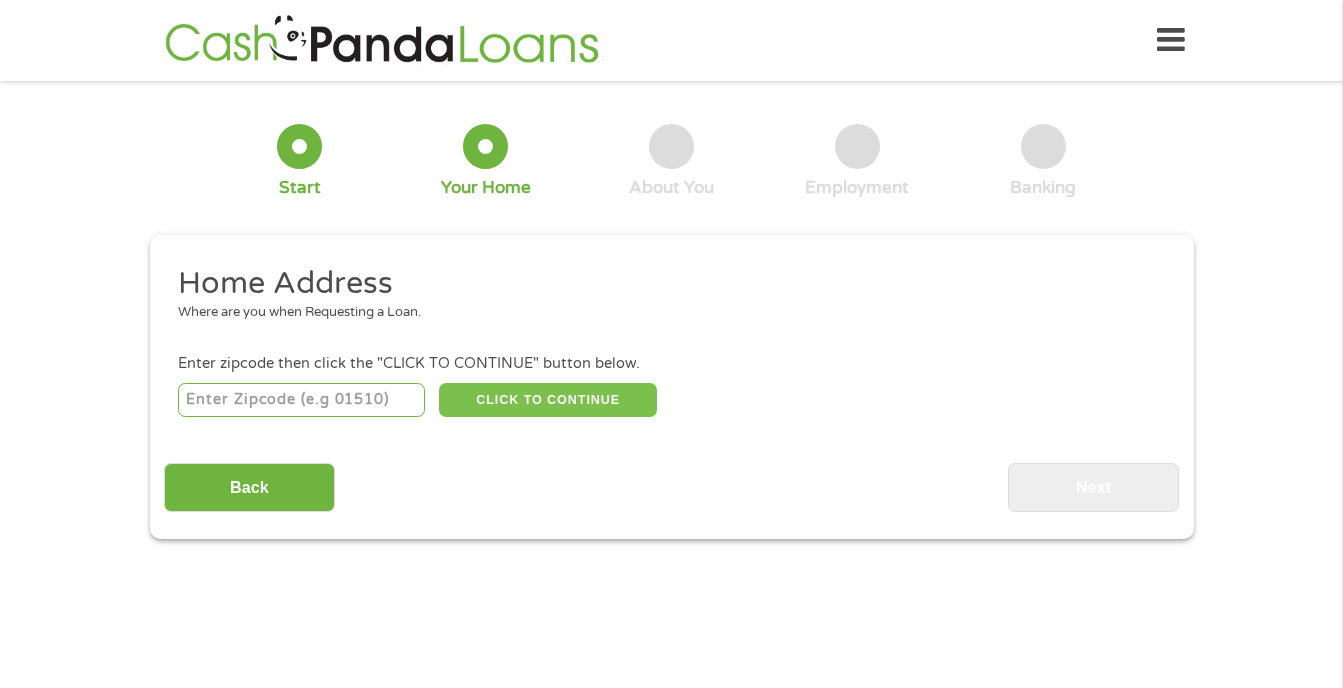 type on "[POSTAL_CODE]" 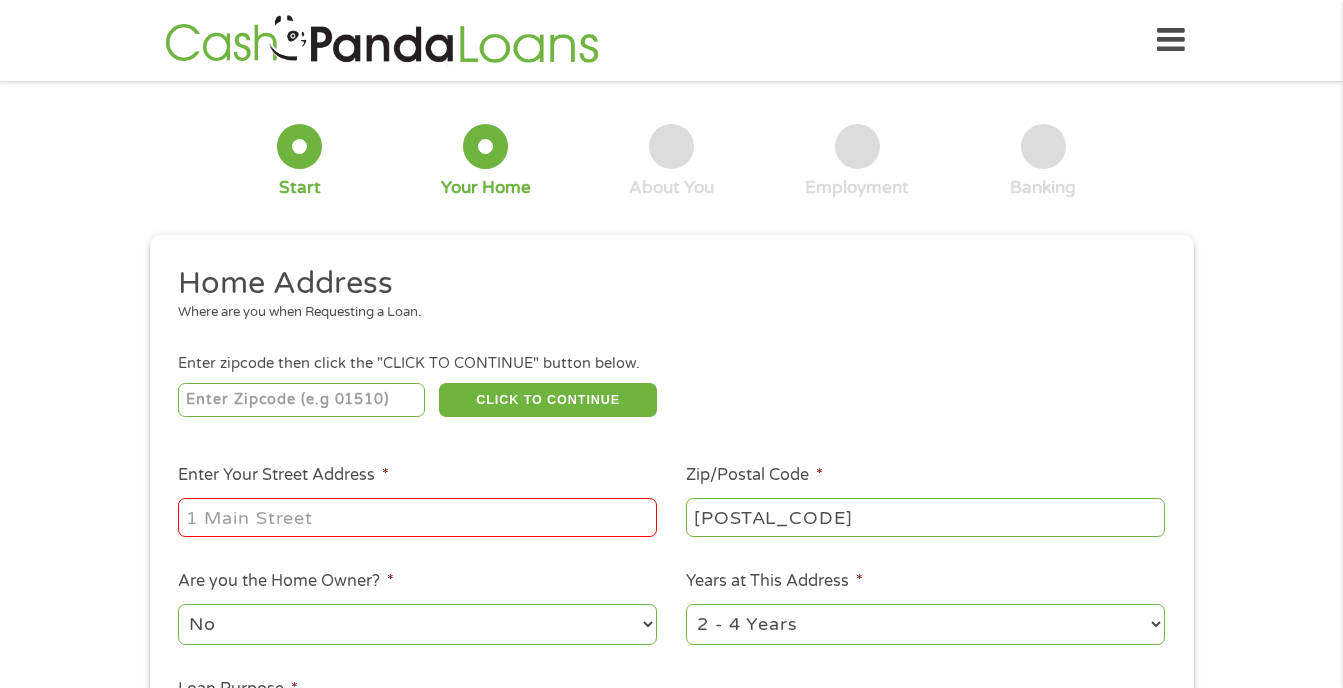 click on "Enter Your Street Address *" at bounding box center [417, 517] 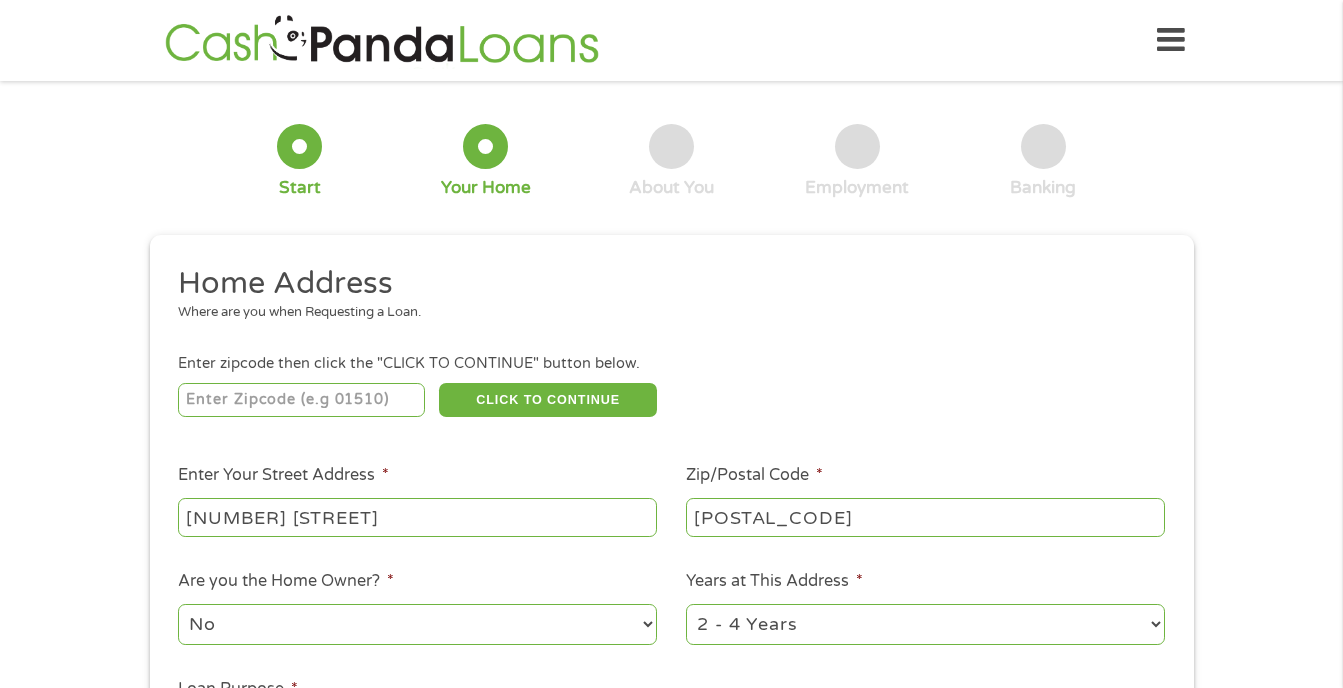 click on "Enter Your Street Address * [NUMBER] [STREET]" at bounding box center [418, 501] 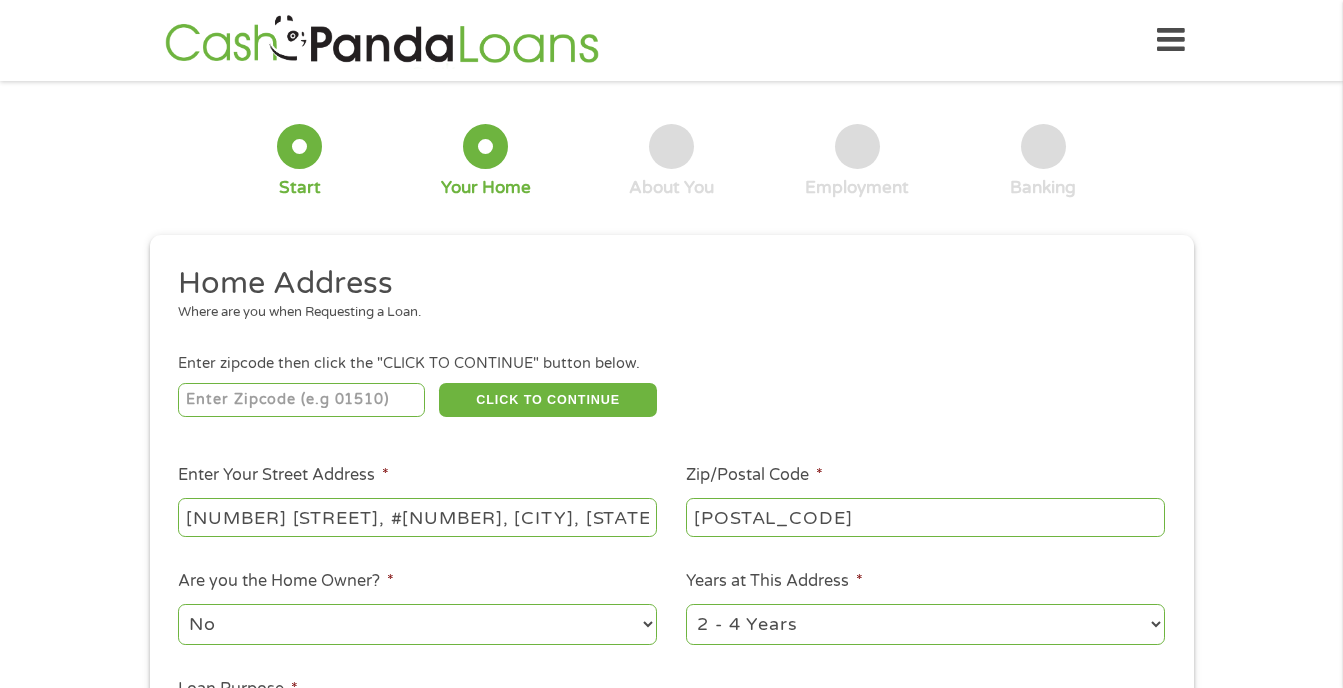 type on "[NUMBER] [STREET], #[NUMBER], [CITY], [STATE]" 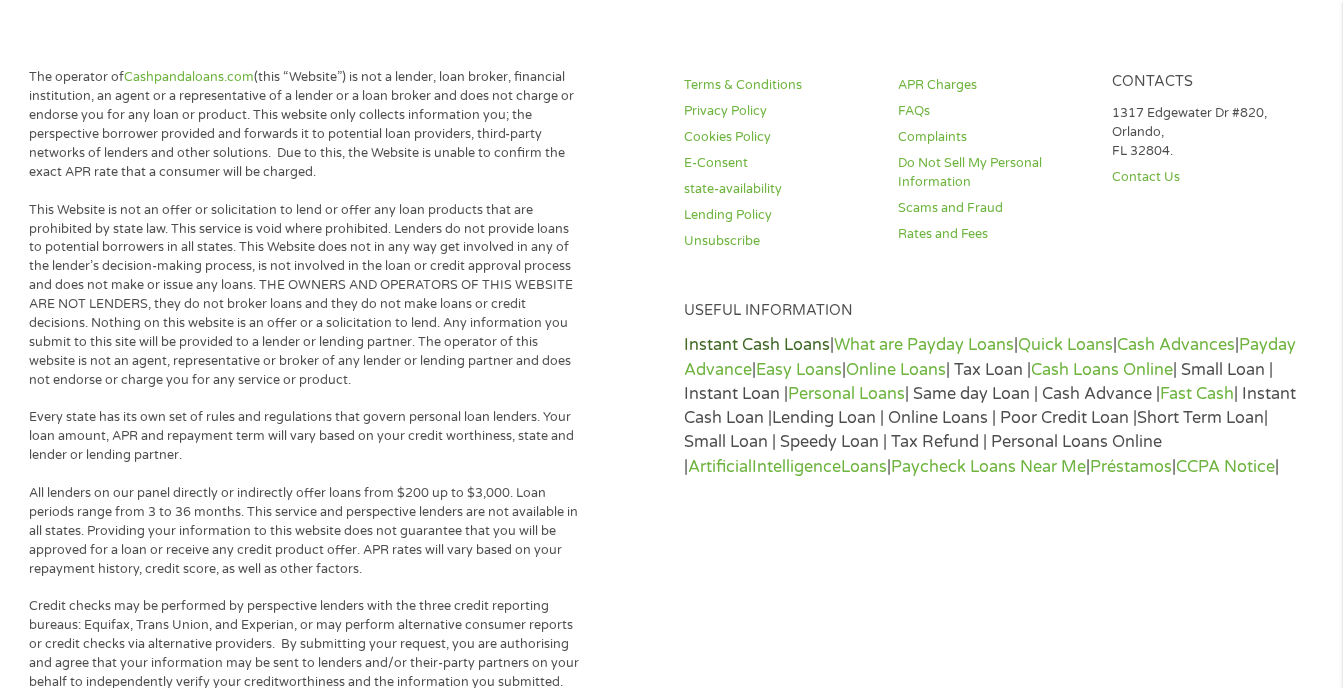 scroll, scrollTop: 929, scrollLeft: 0, axis: vertical 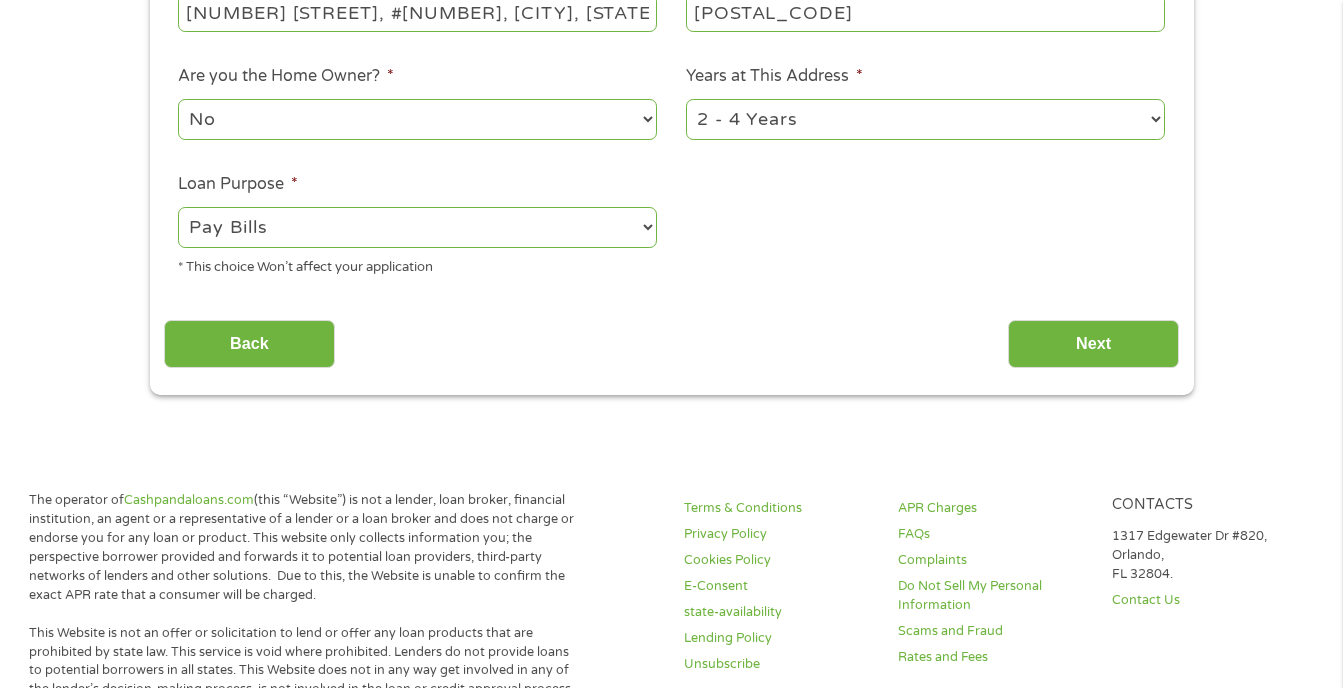 select on "debtconsolidation" 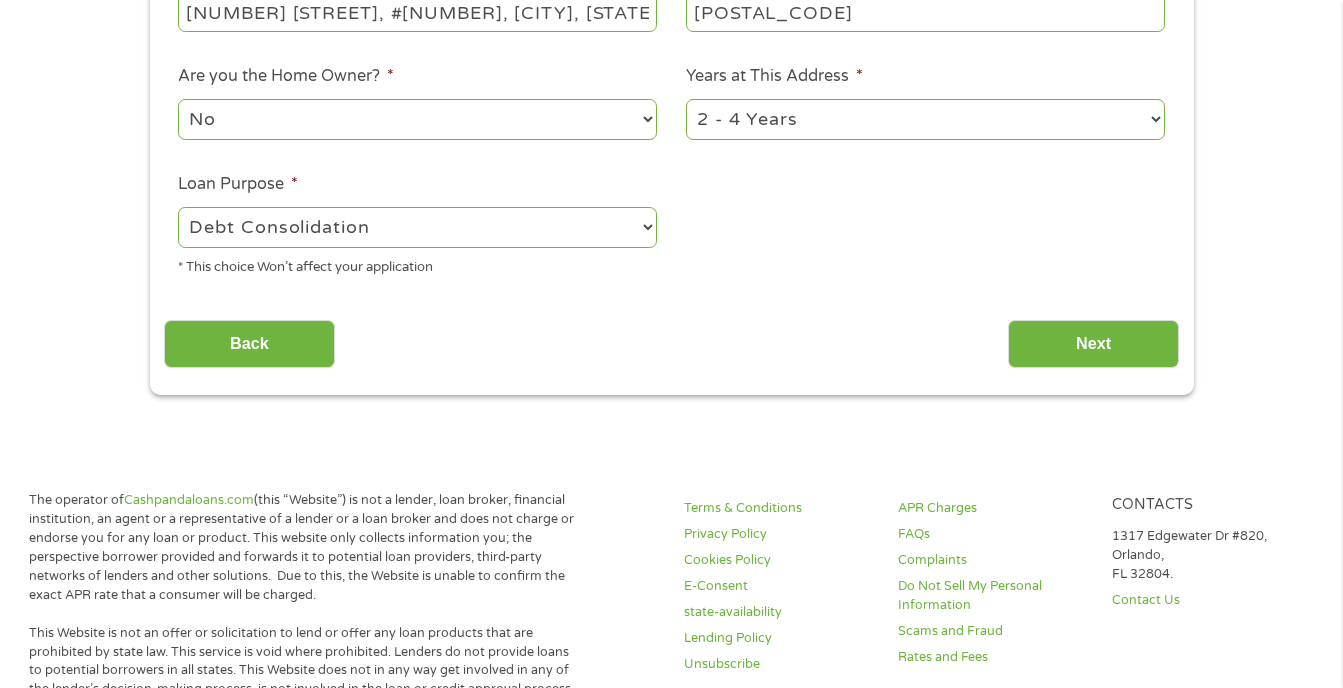 click on "No Yes" at bounding box center (417, 119) 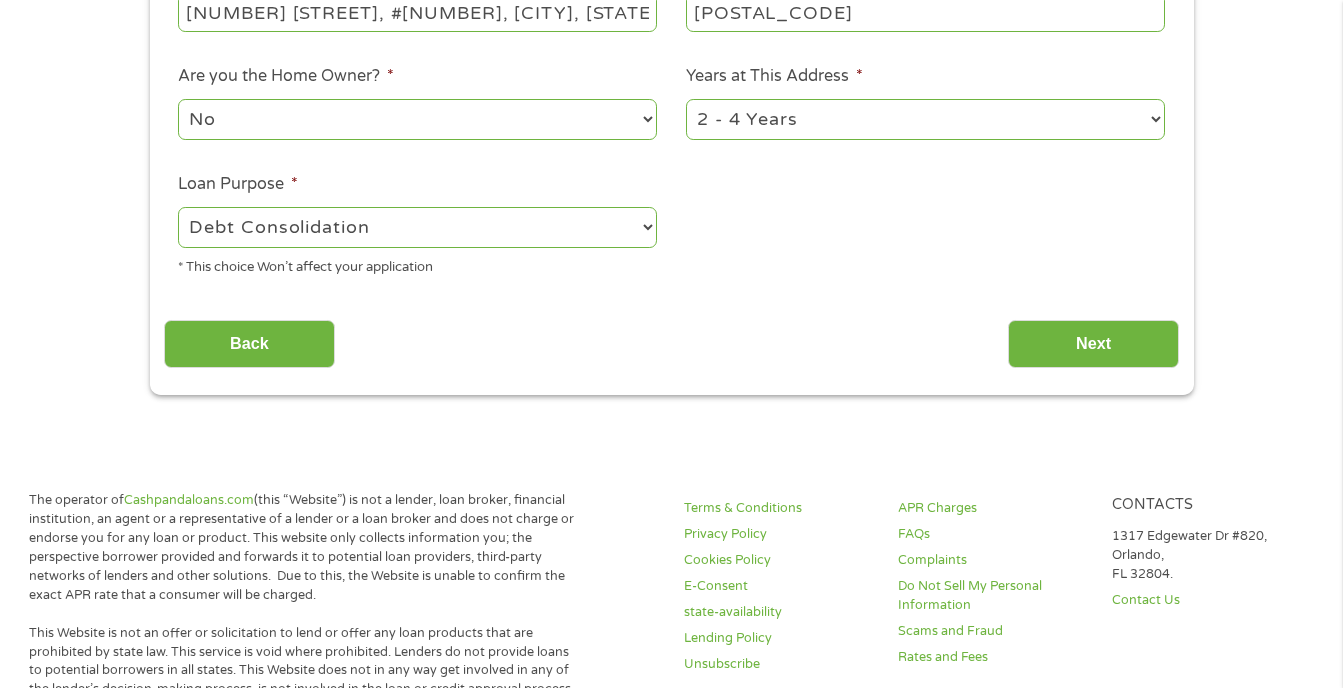click on "No Yes" at bounding box center (417, 119) 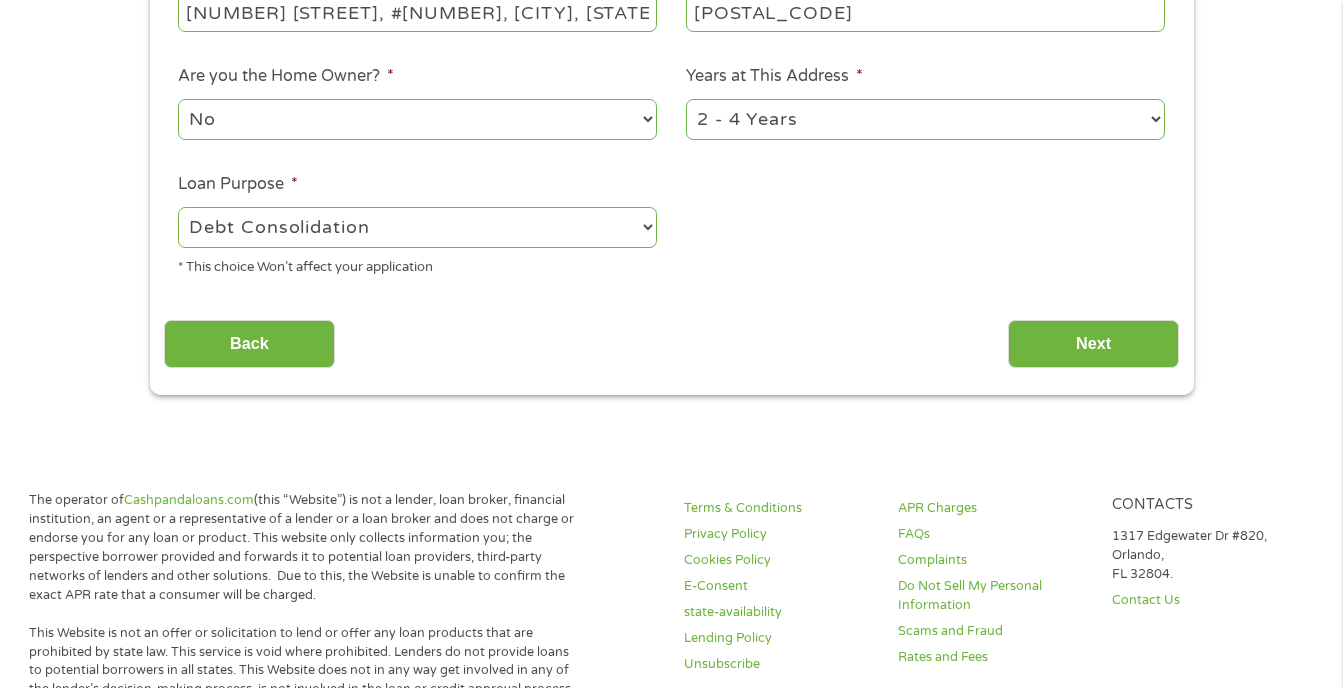 click on "1 Year or less 1 - 2 Years 2 - 4 Years Over 4 Years" at bounding box center [925, 119] 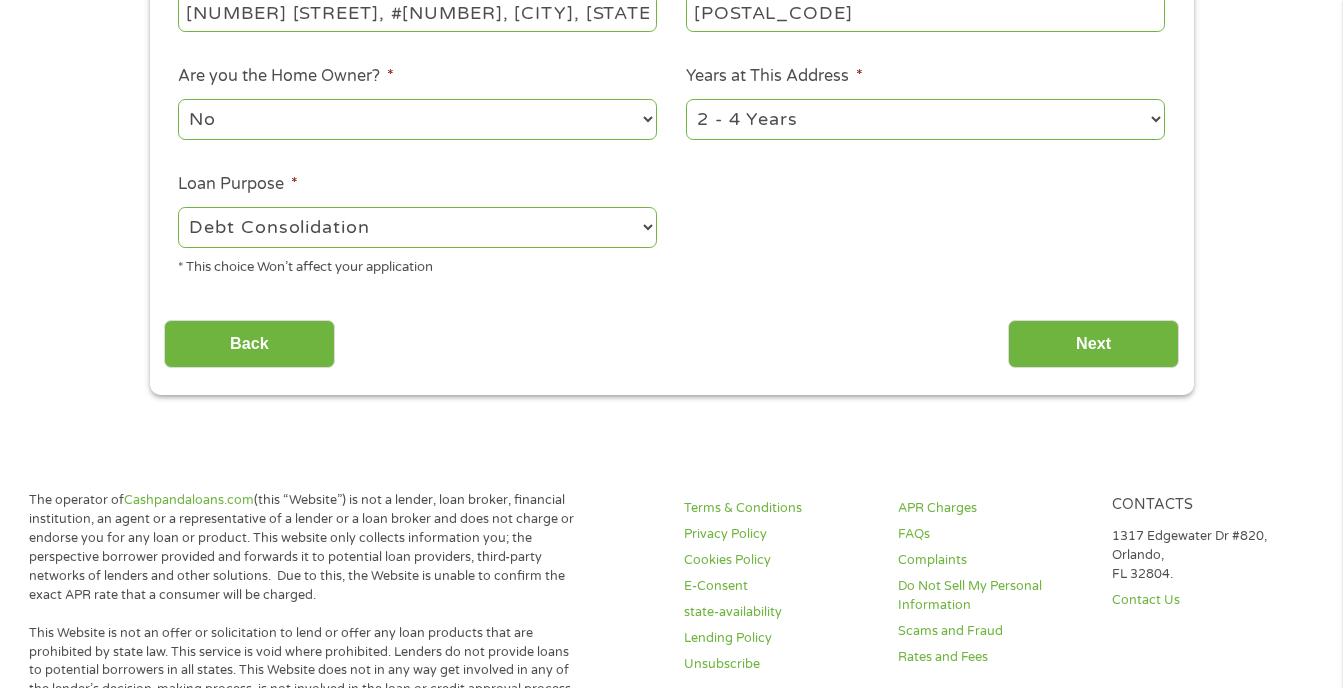 select on "60months" 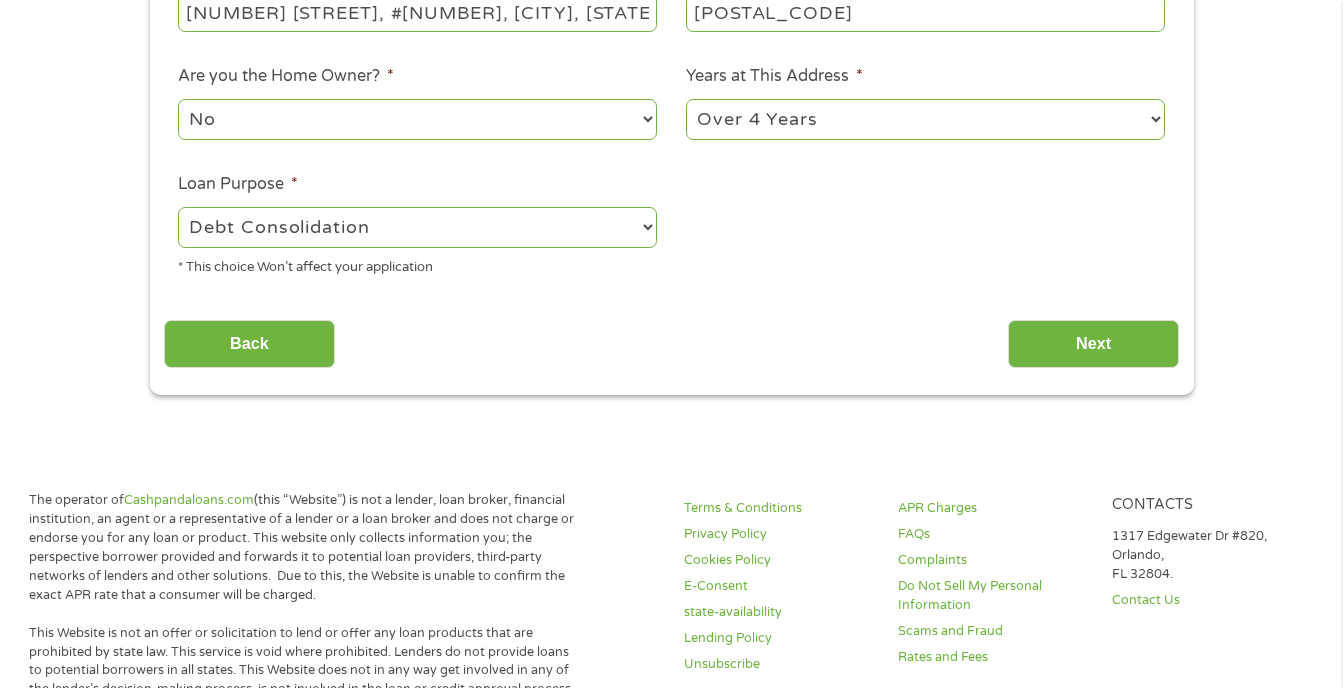 click on "1 Year or less 1 - 2 Years 2 - 4 Years Over 4 Years" at bounding box center (925, 119) 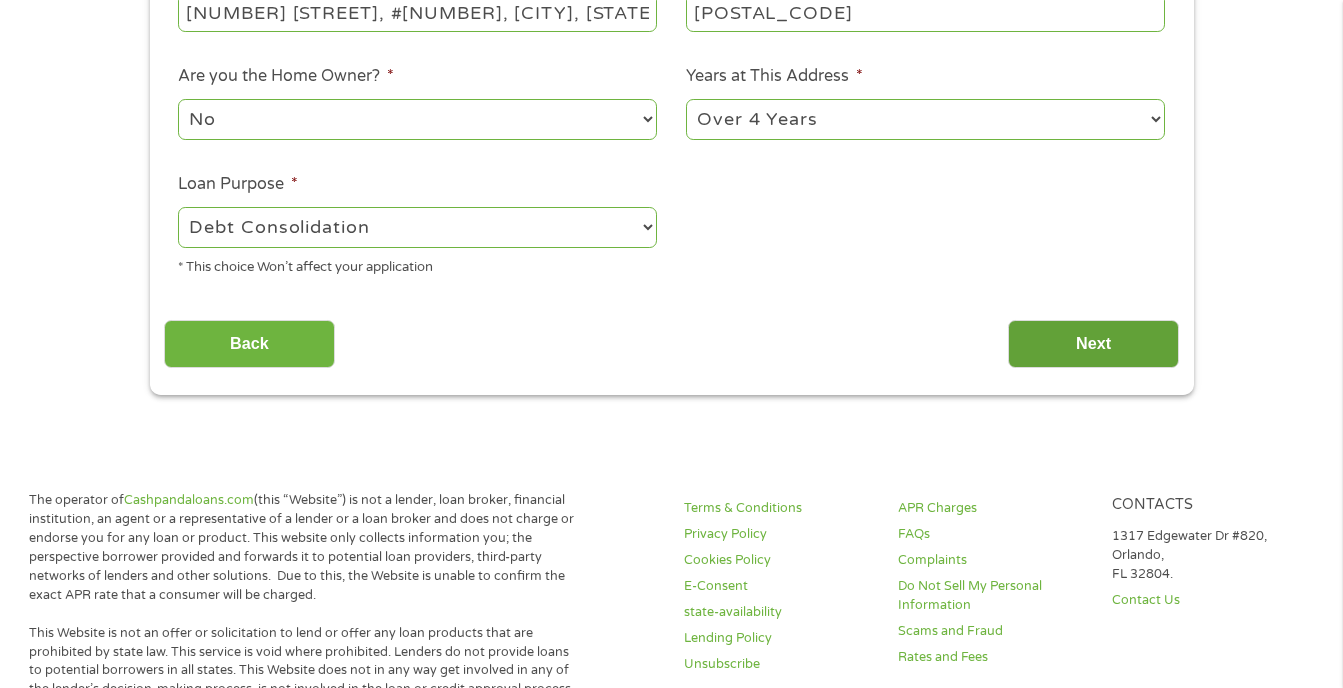 click on "Next" at bounding box center [1093, 344] 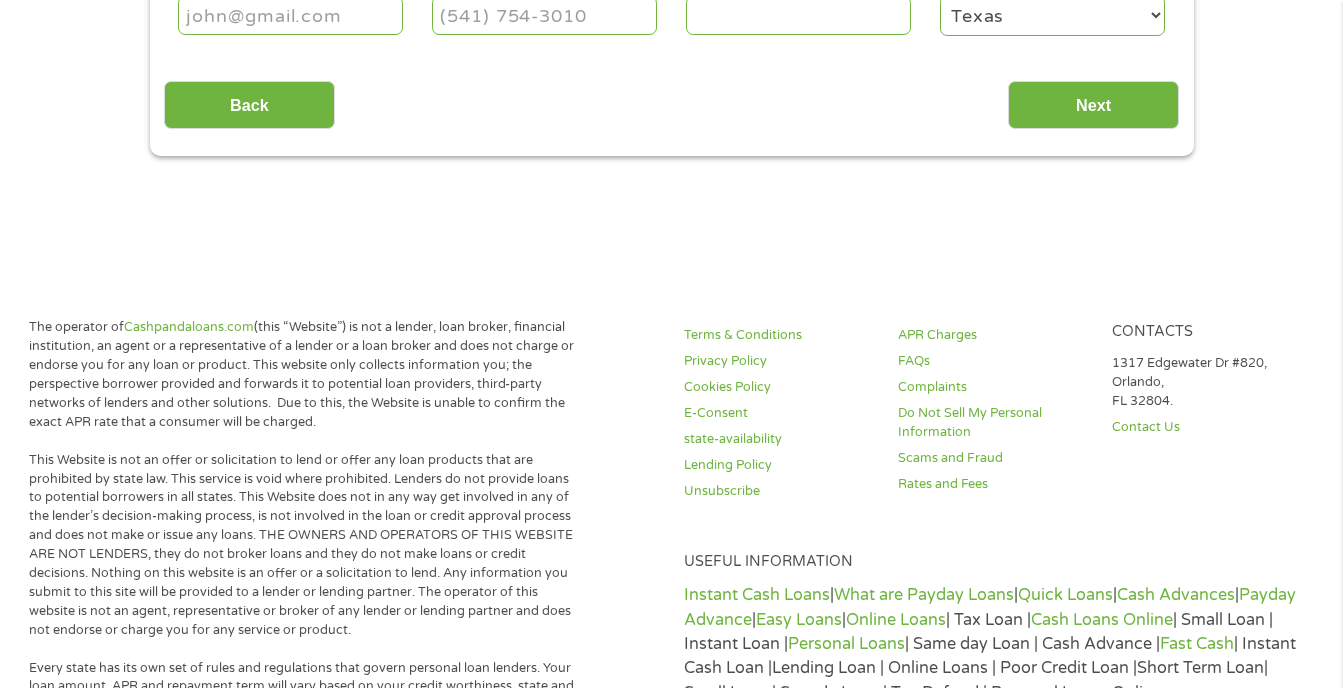 scroll, scrollTop: 298, scrollLeft: 0, axis: vertical 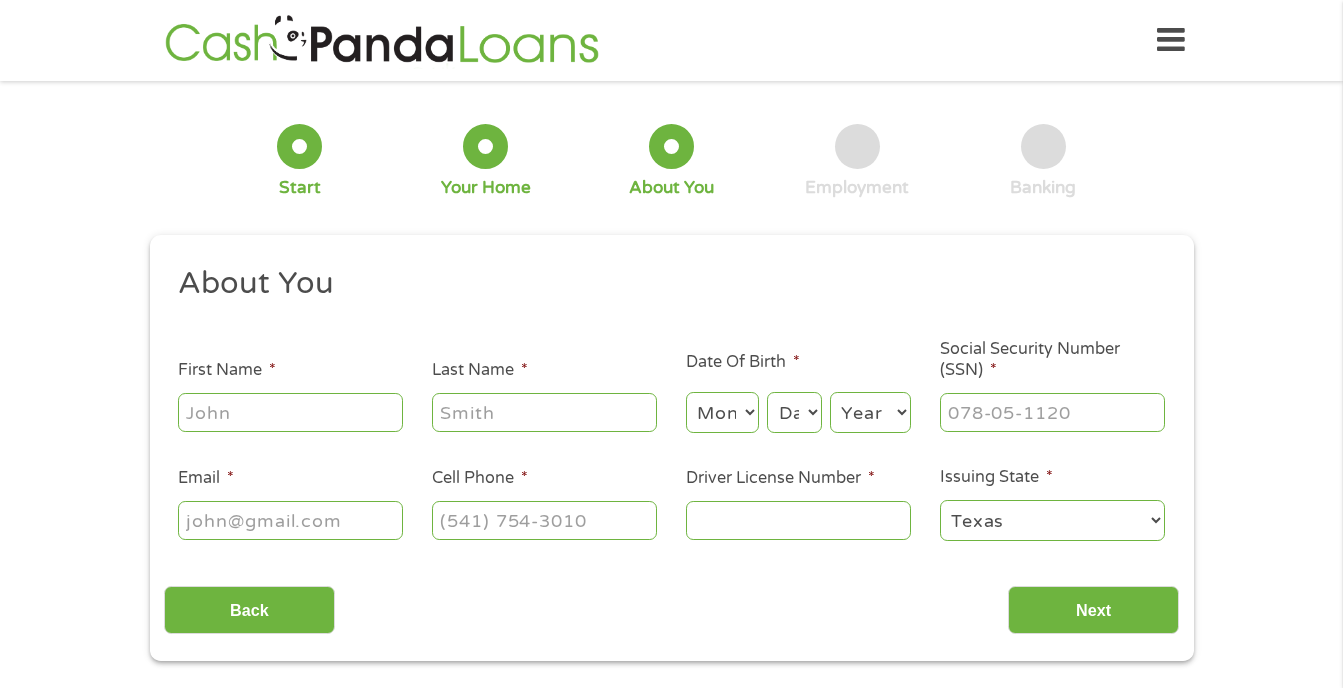 click on "First Name *" at bounding box center (290, 412) 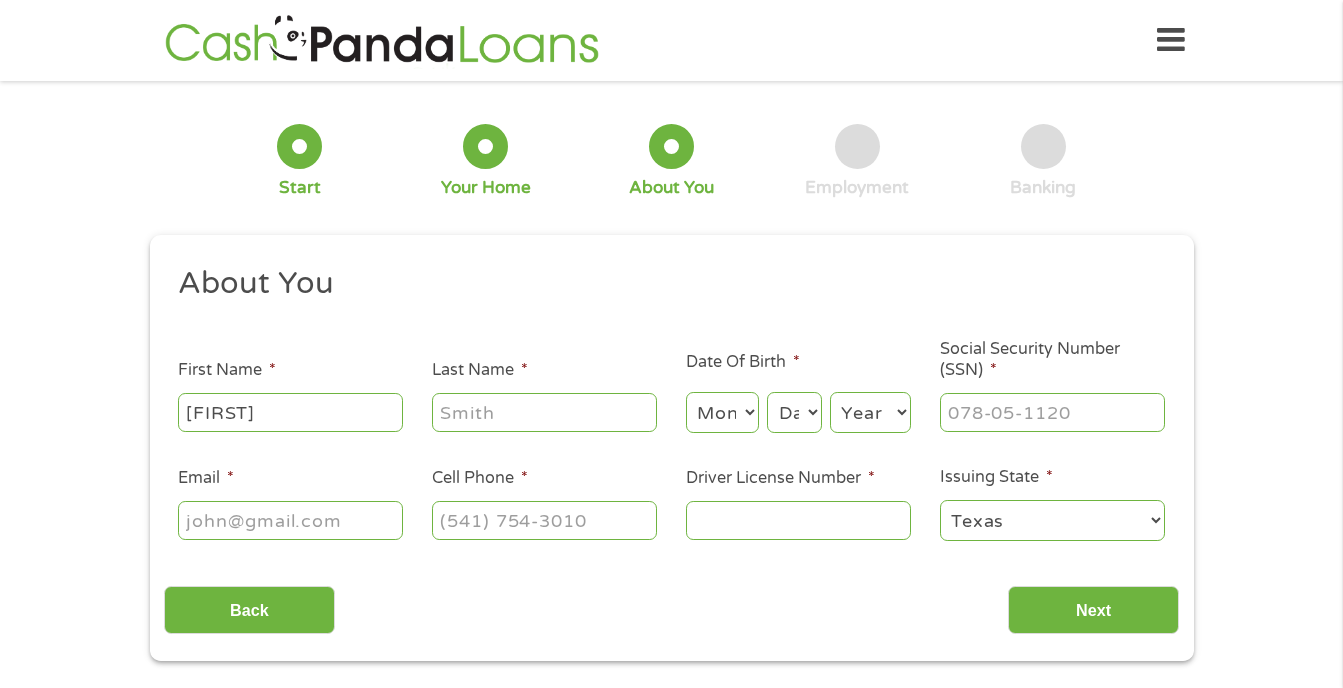 type on "[FIRST]" 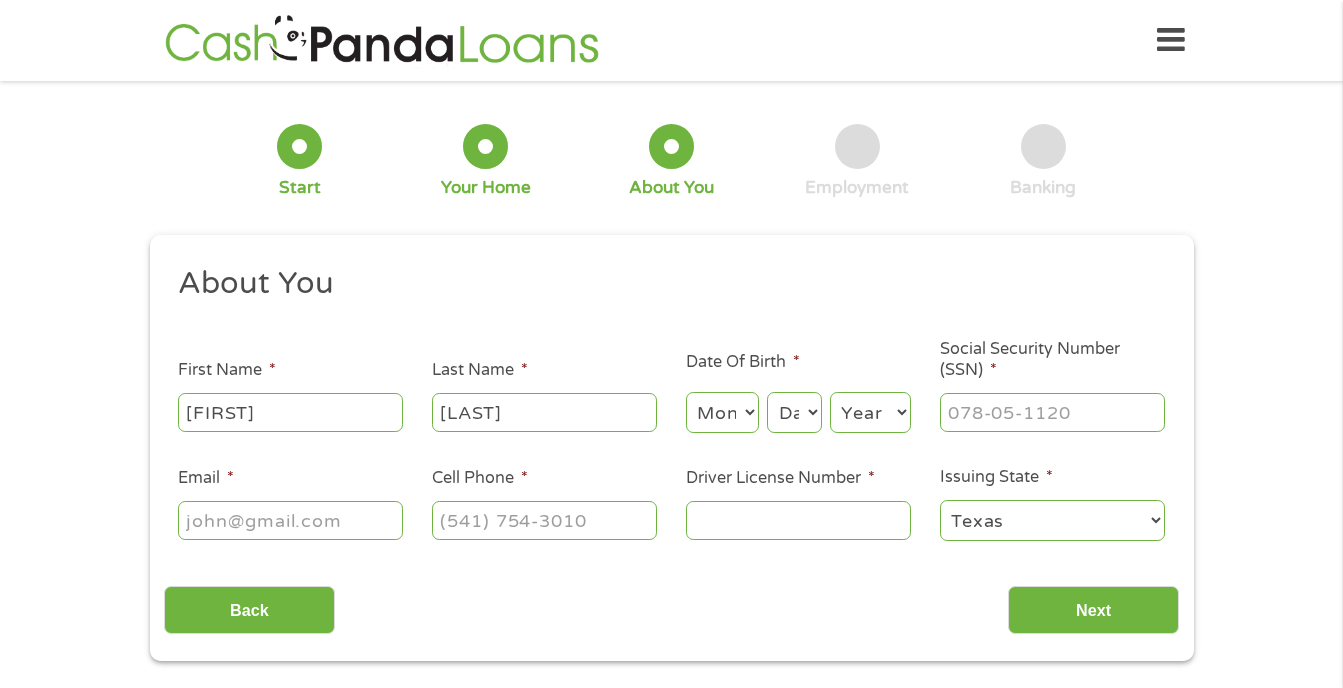 type on "[LAST]" 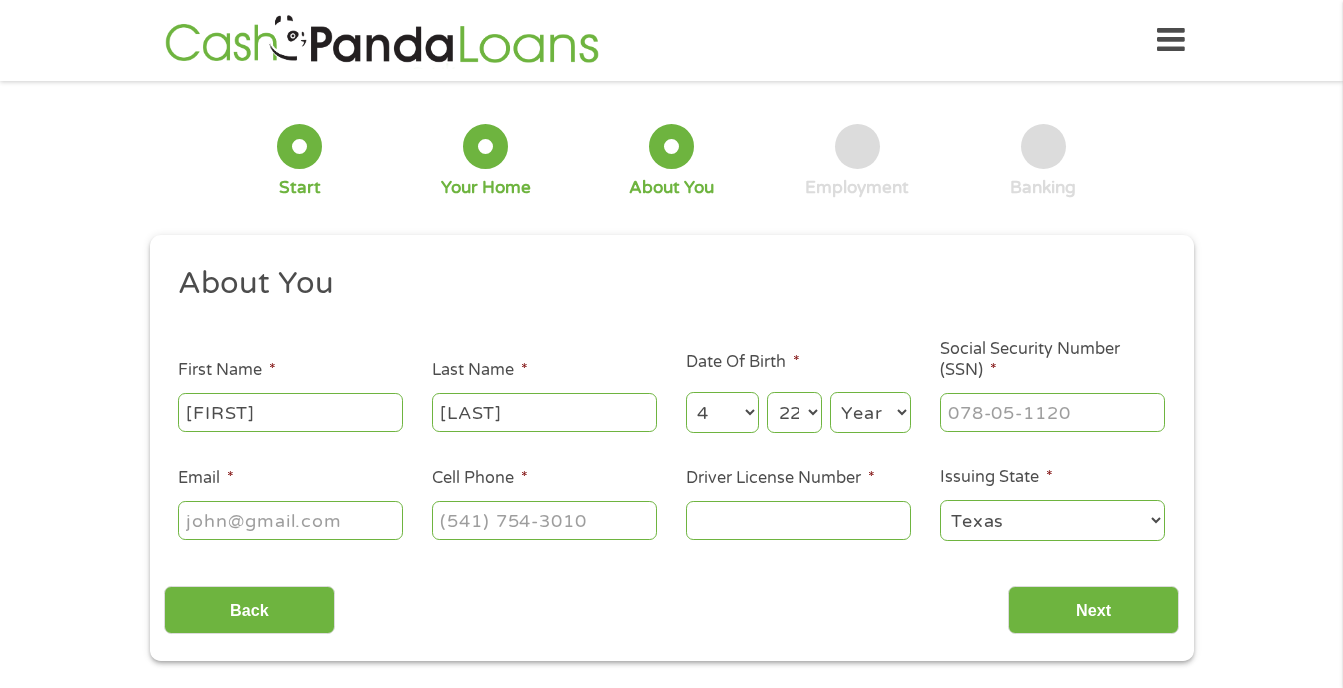select on "23" 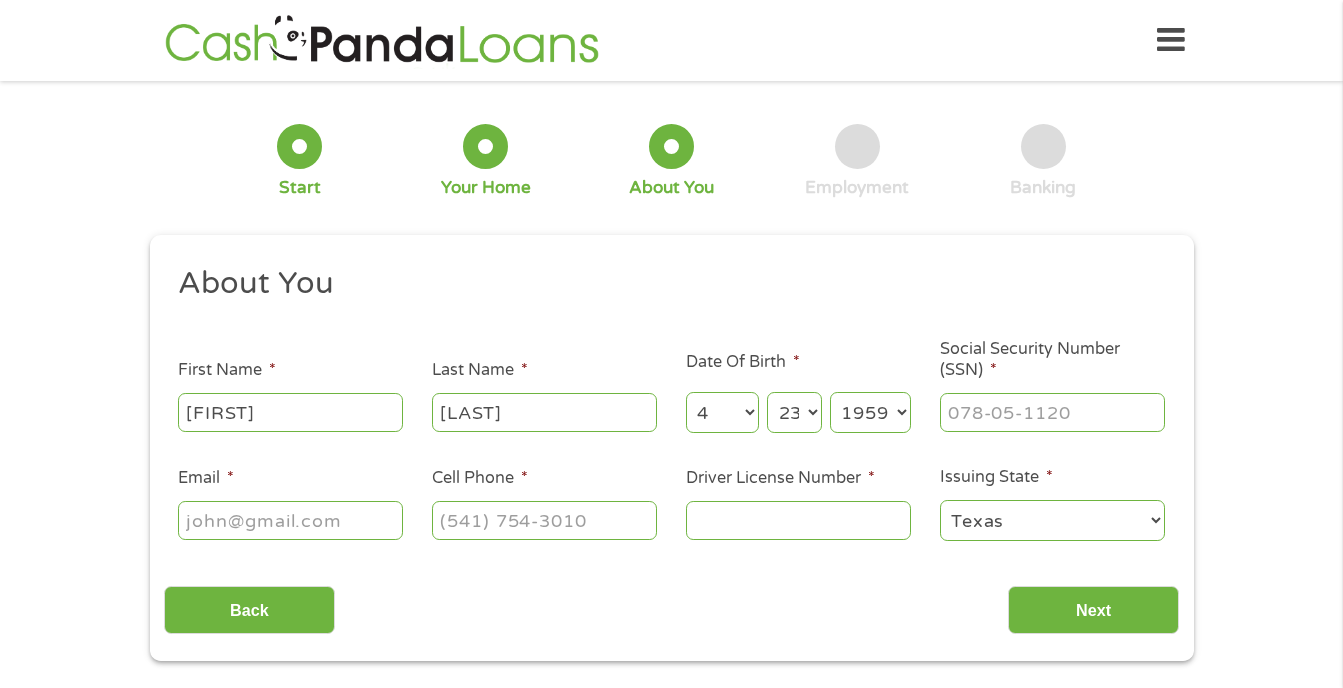 select on "1958" 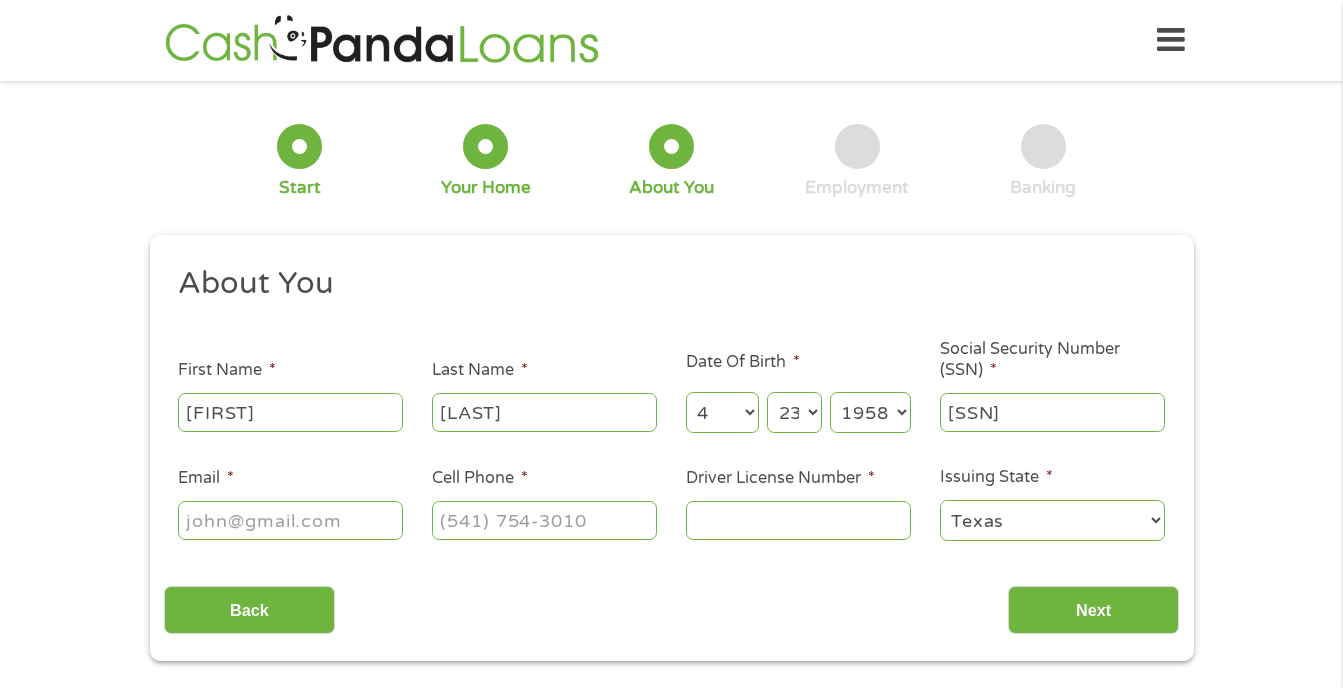 type on "[SSN]" 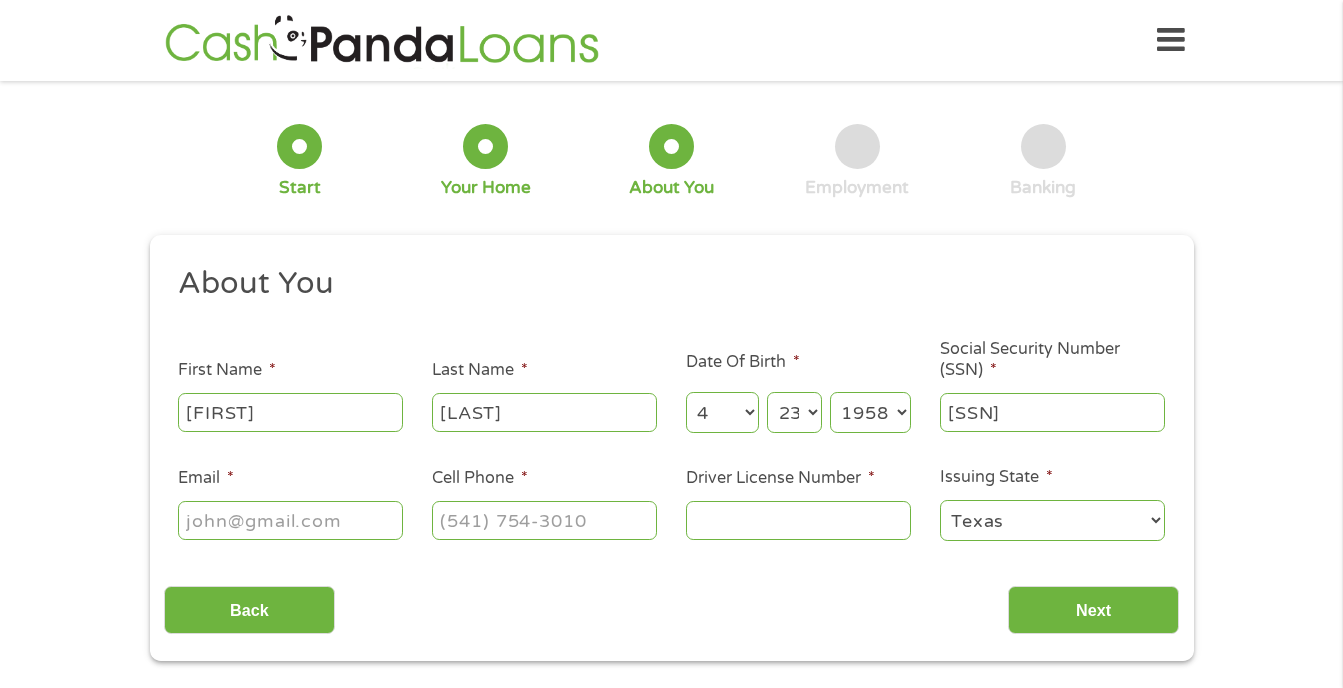 click on "[FIRST]" at bounding box center [290, 412] 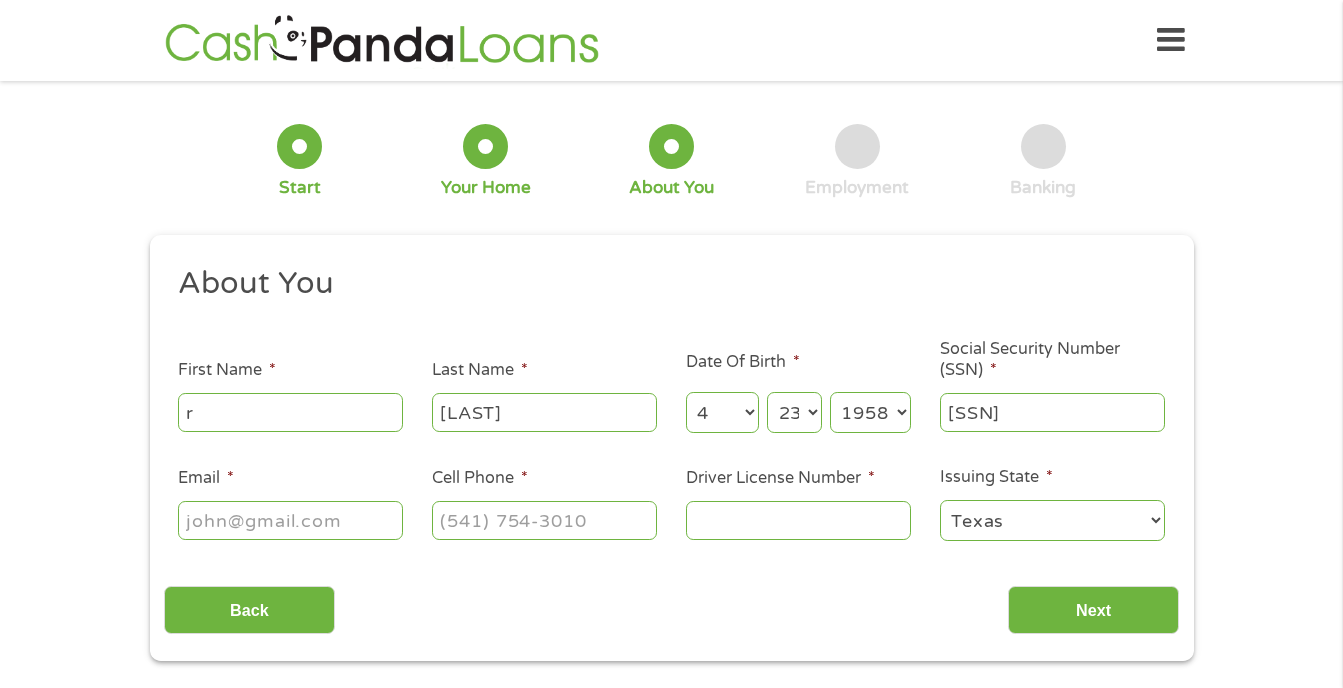 click on "r" at bounding box center [290, 412] 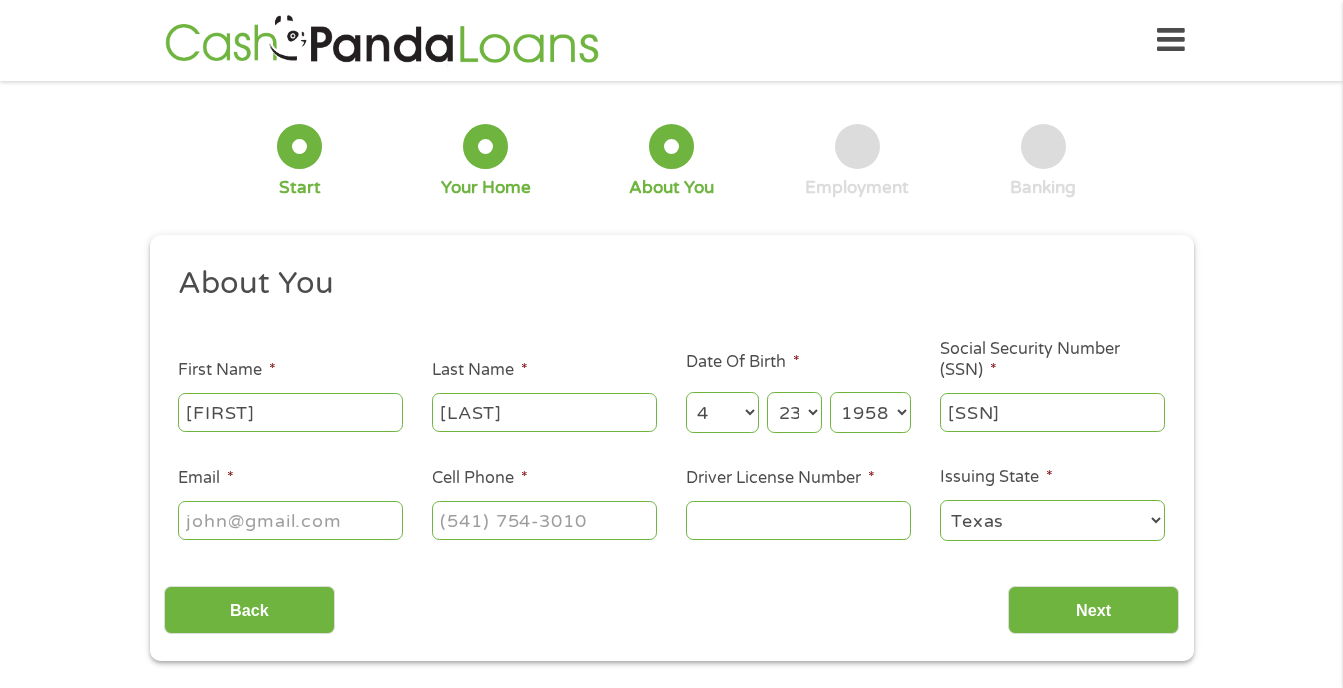 type on "r" 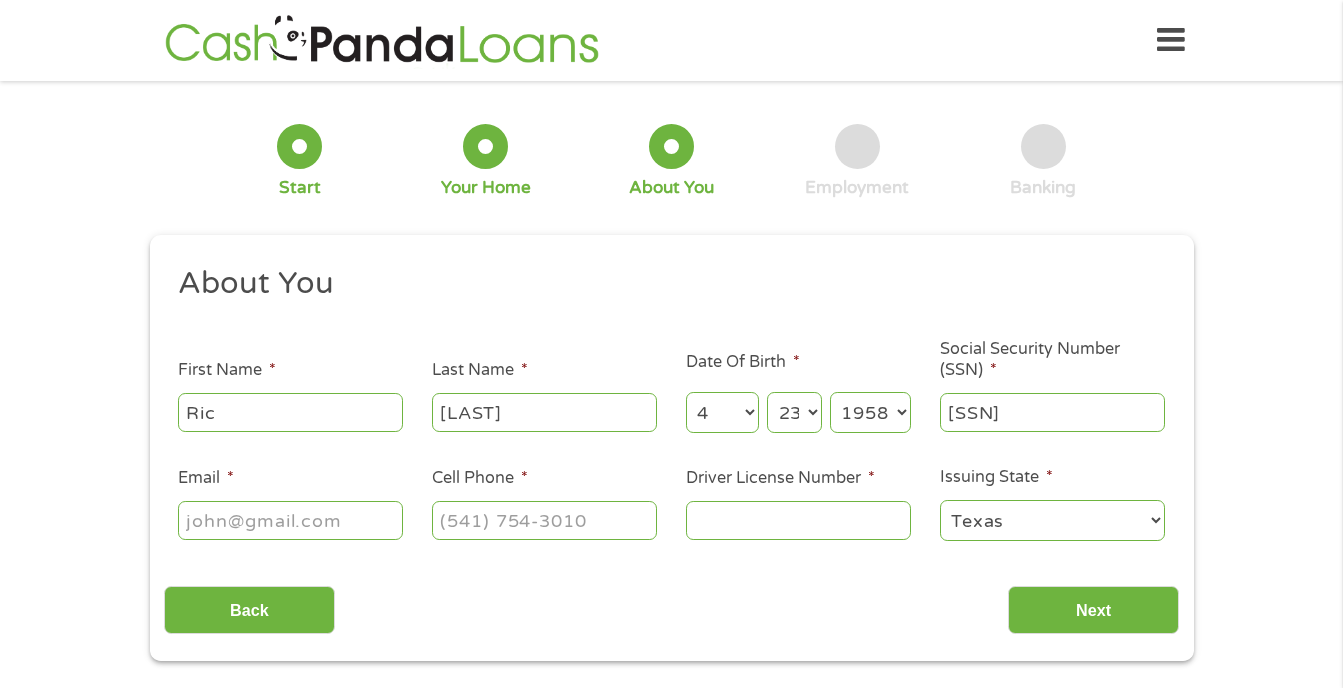 type on "[FIRST]" 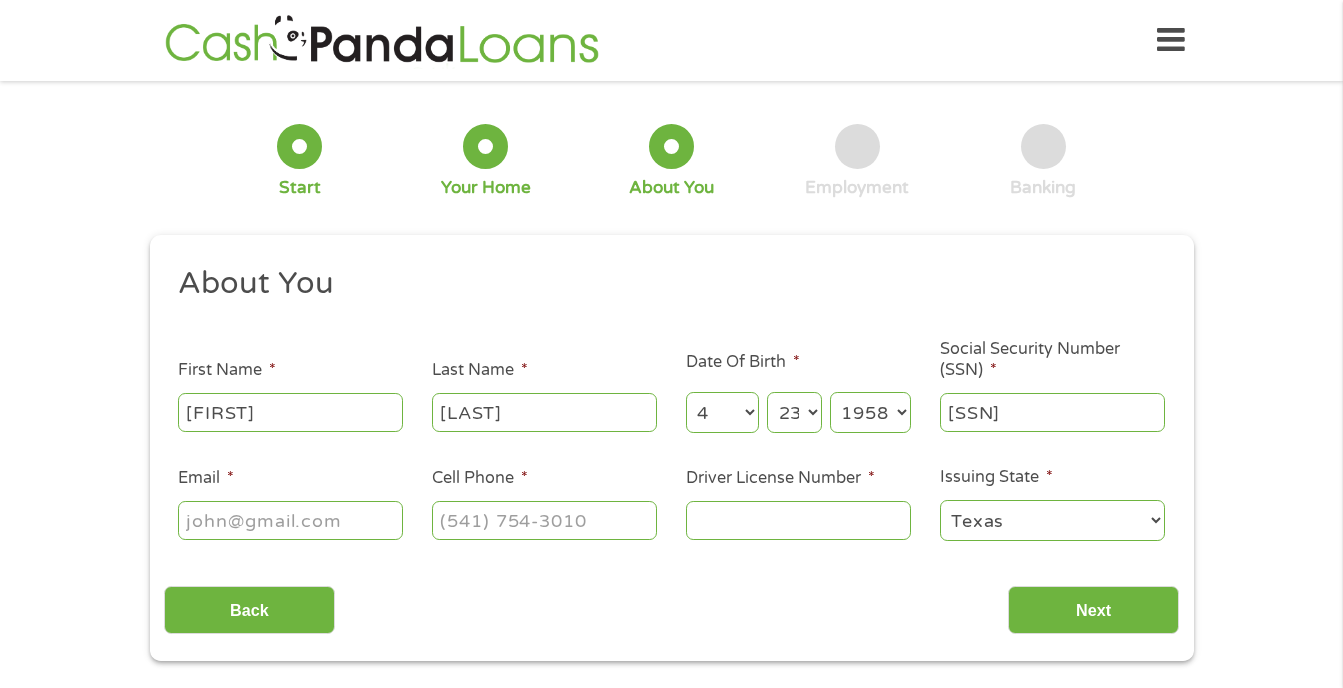 click on "First Name * [FIRST]" at bounding box center [291, 396] 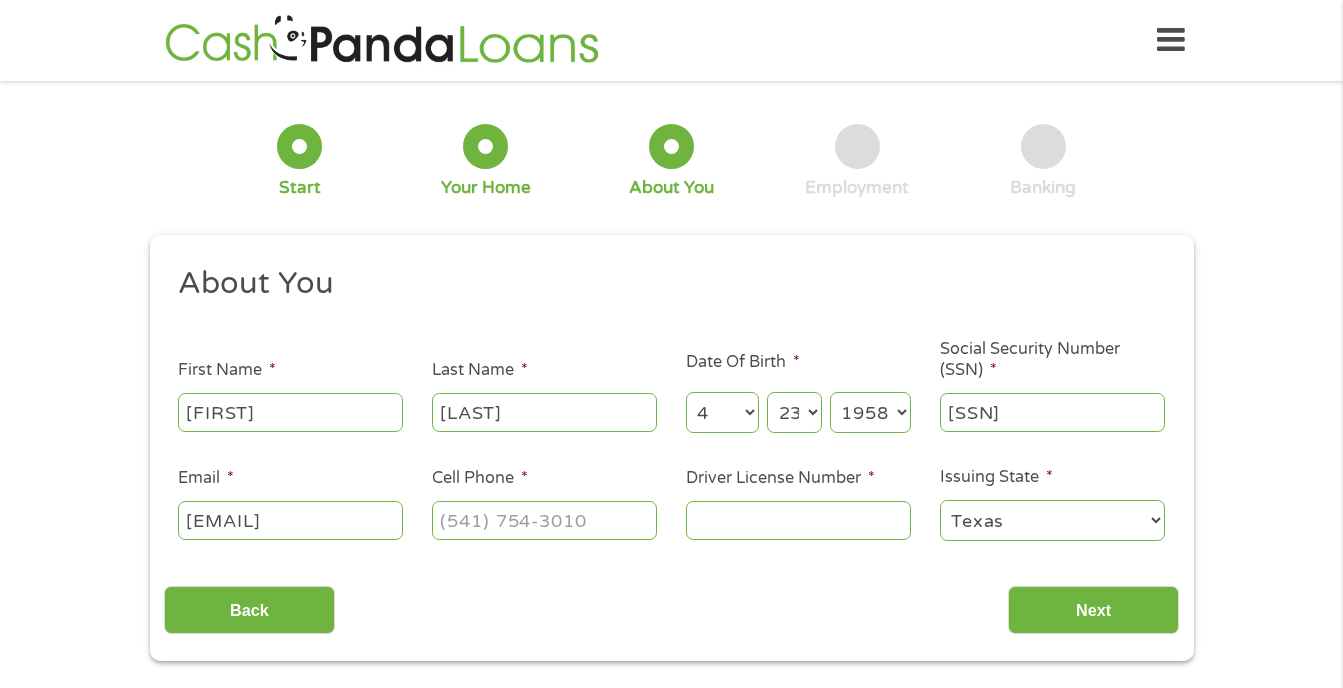 type on "[EMAIL]" 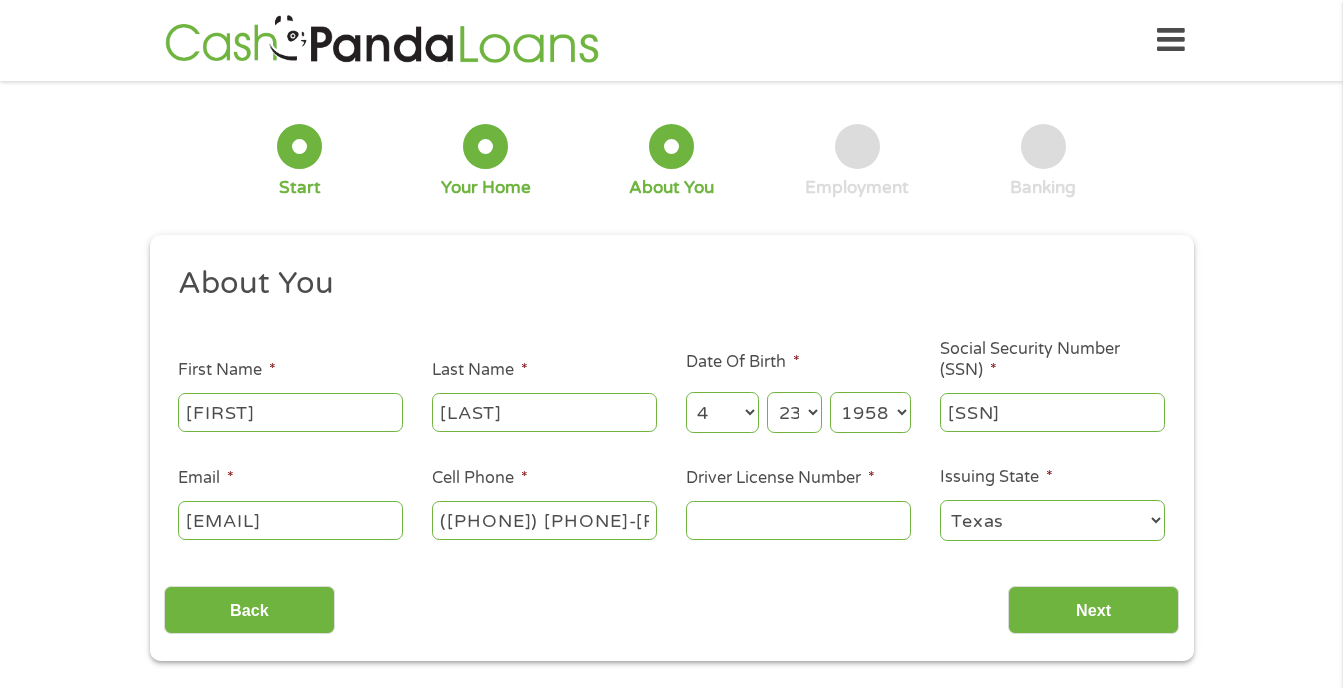 type on "([PHONE]) [PHONE]-[PHONE]" 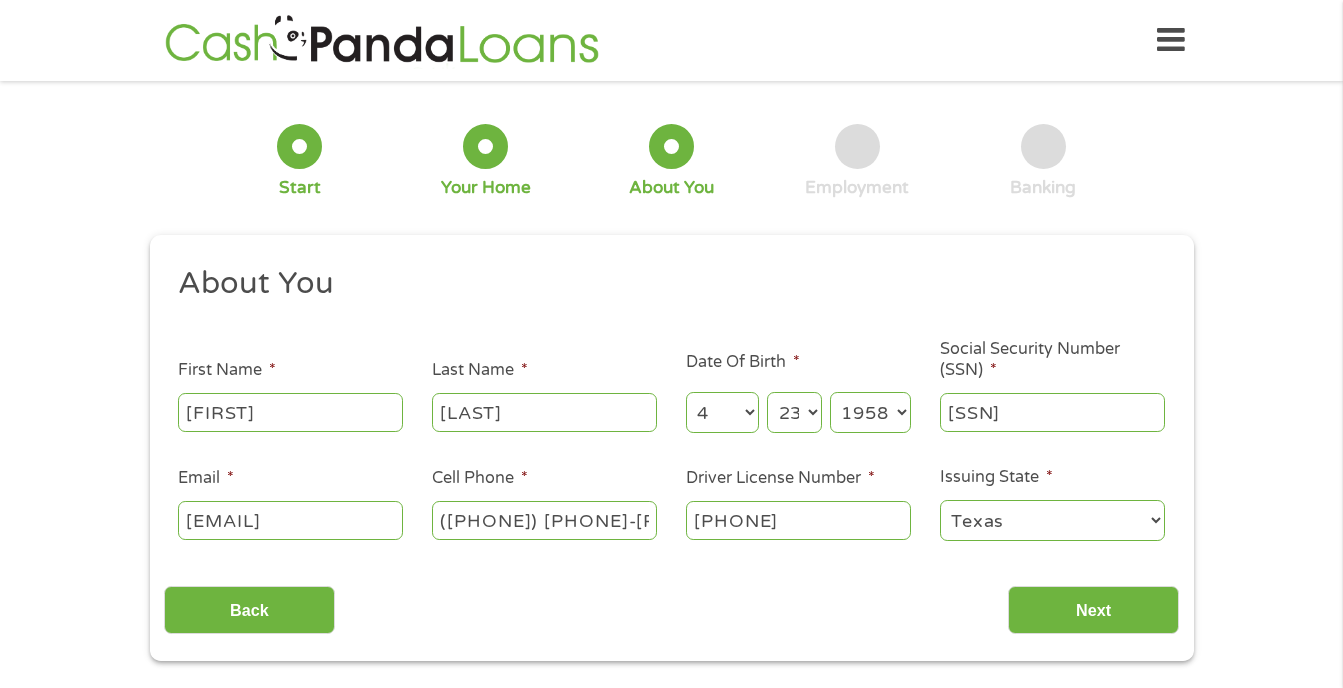 type on "[PHONE]" 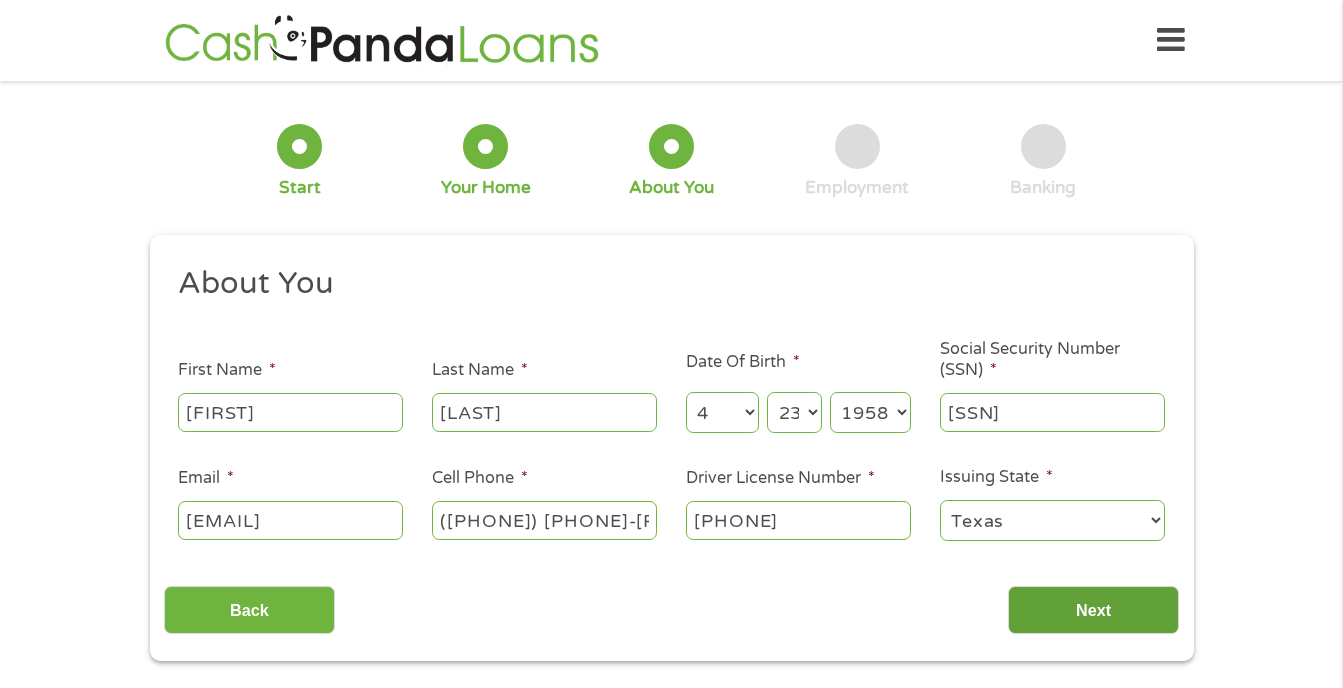 click on "Next" at bounding box center [1093, 610] 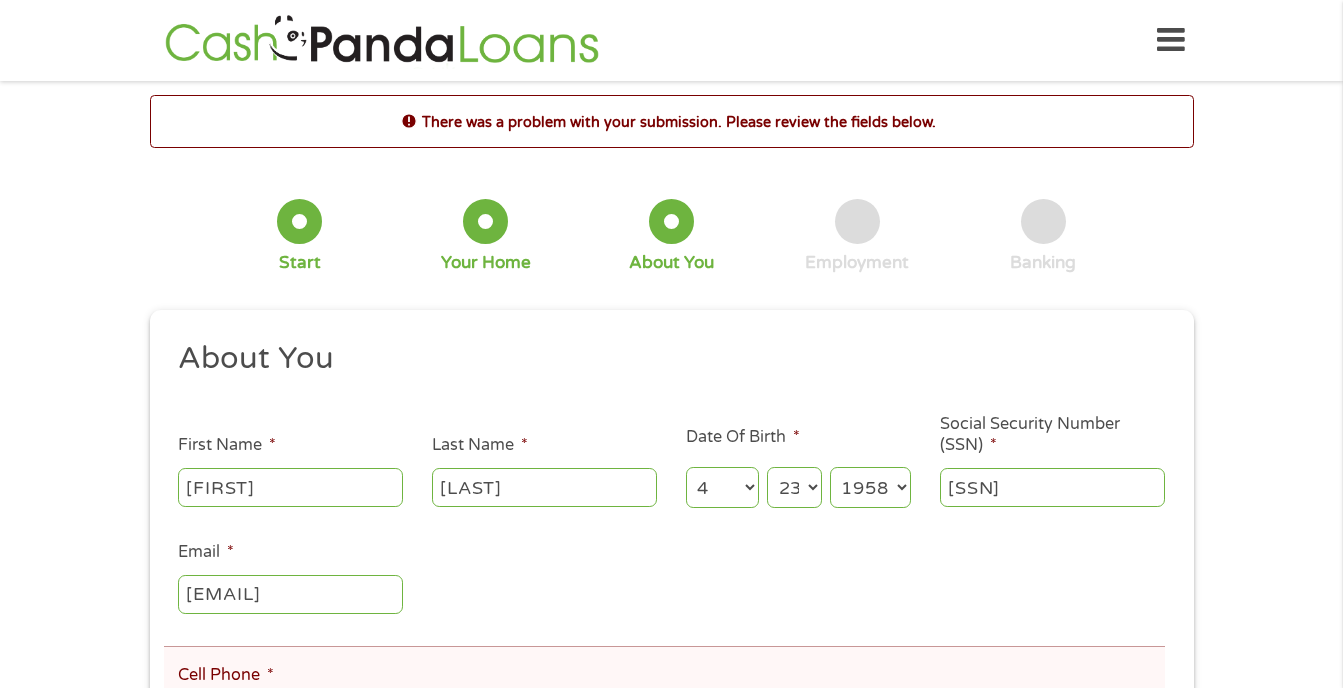 scroll, scrollTop: 8, scrollLeft: 8, axis: both 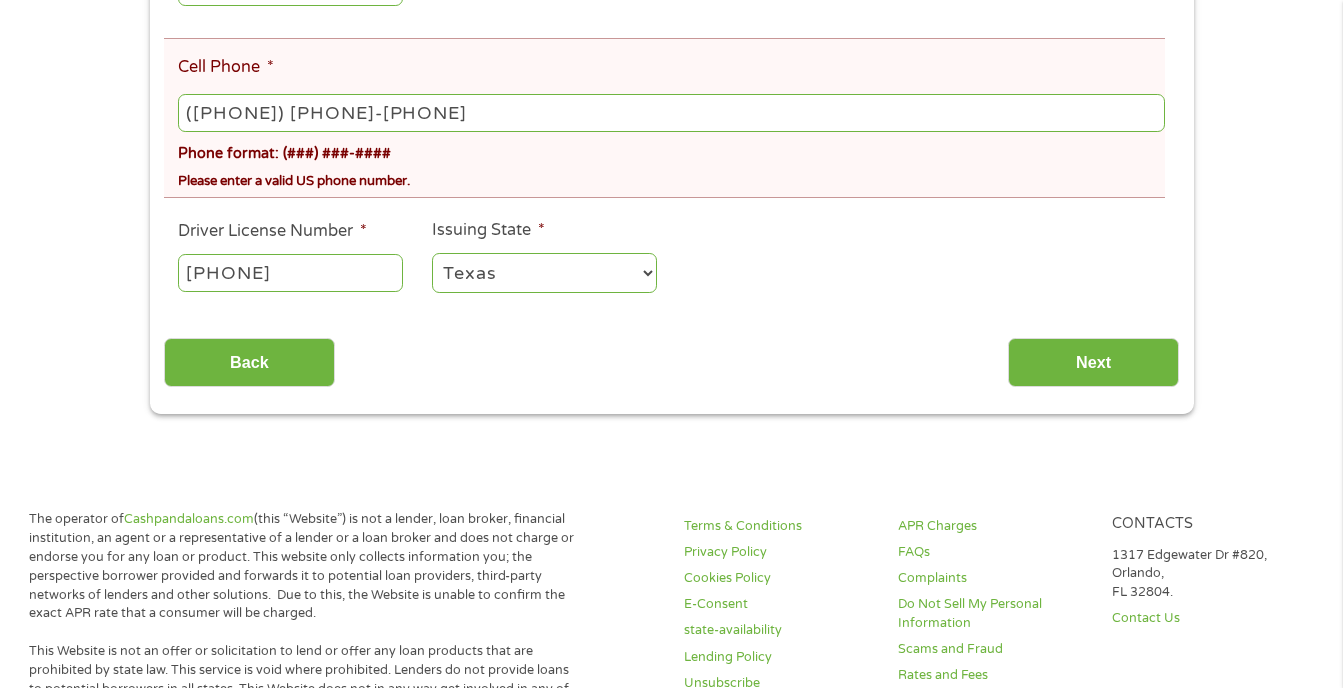 click on "([PHONE]) [PHONE]-[PHONE]" at bounding box center [671, 113] 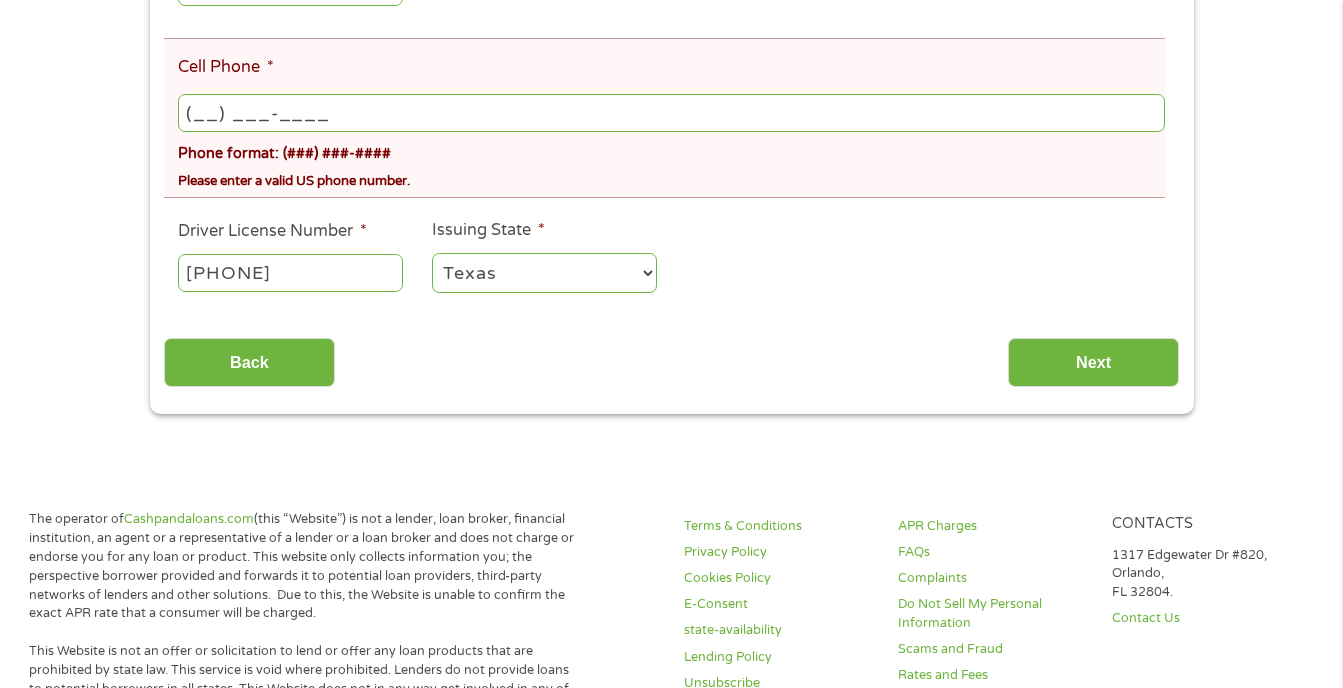 type on "(___) ___-____" 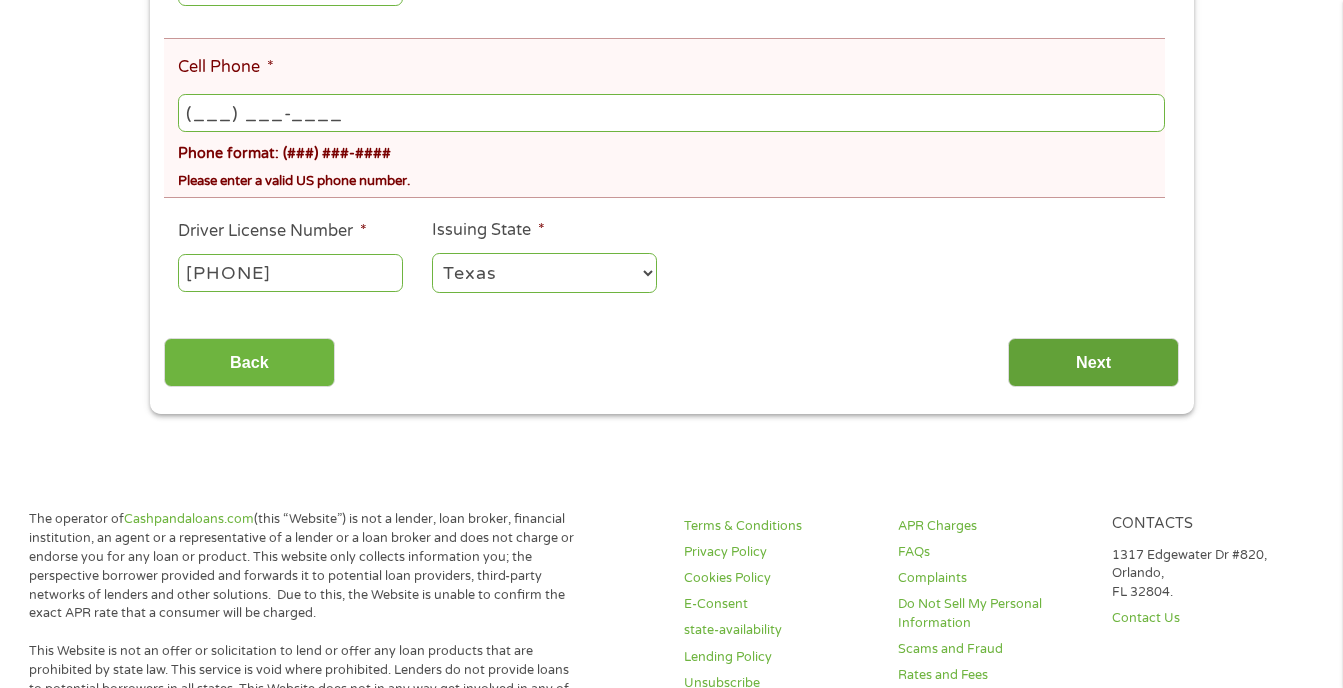 type 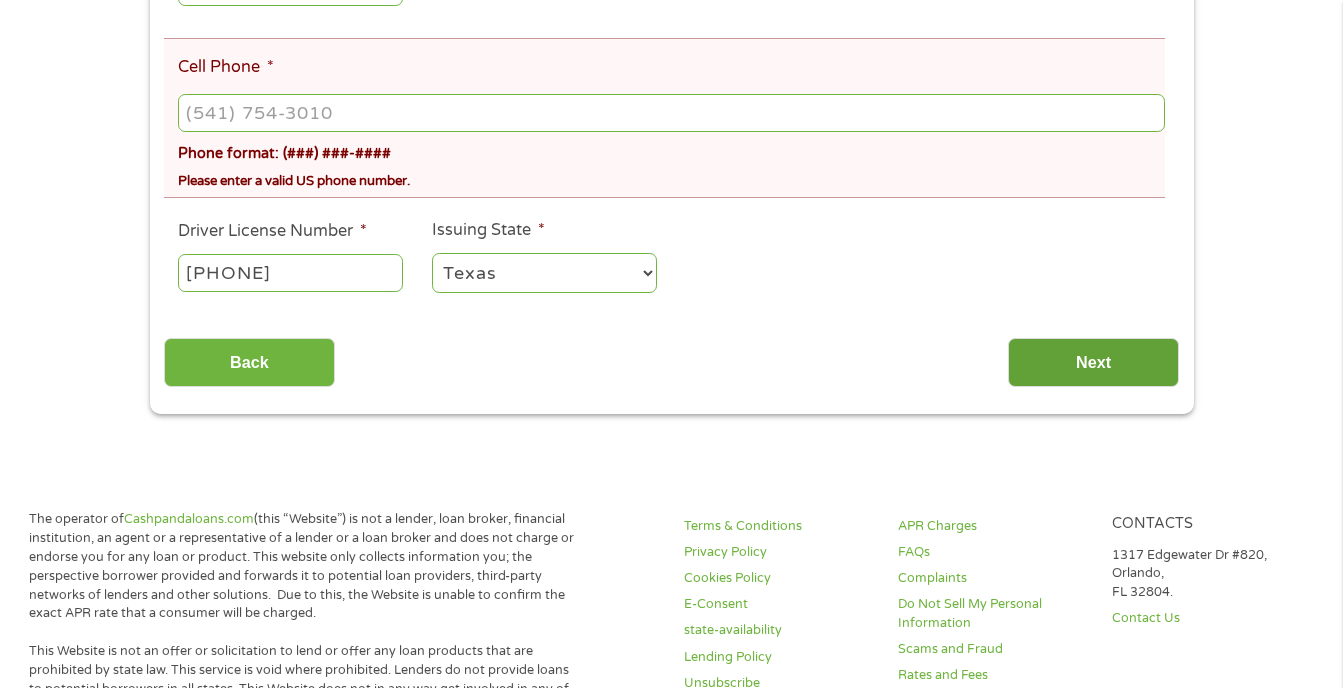 click on "Next" at bounding box center [1093, 362] 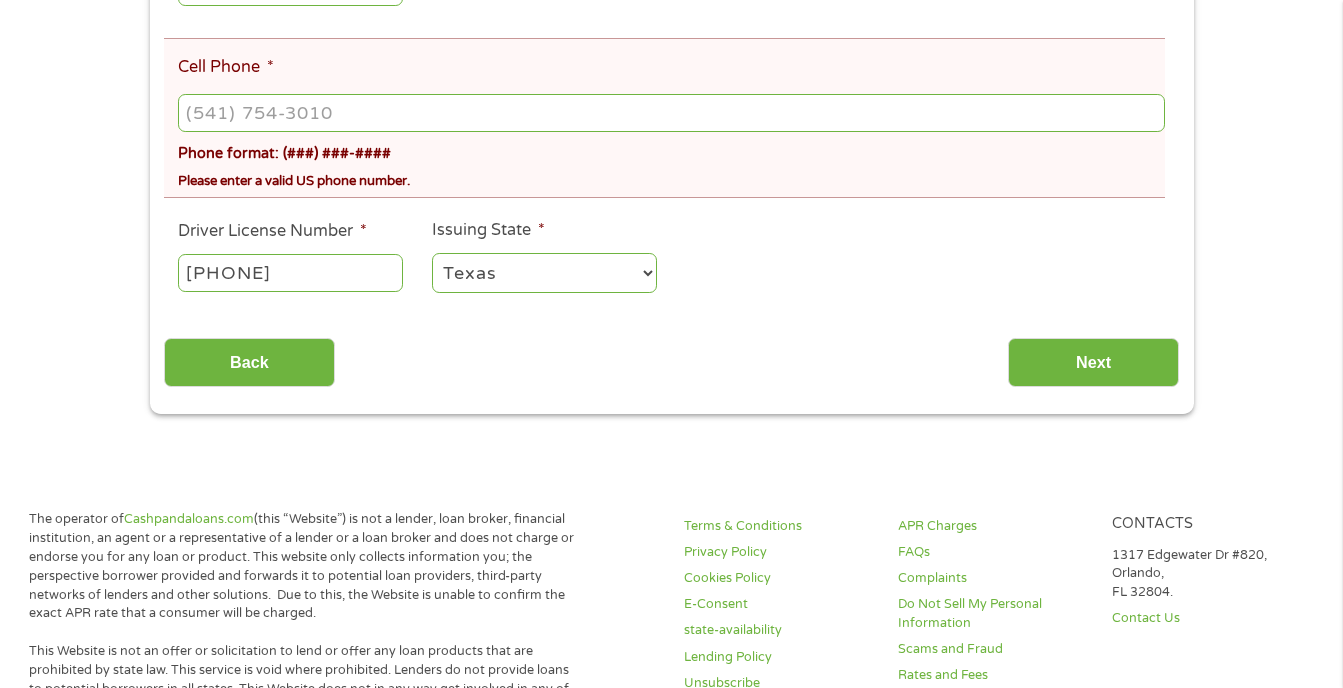 scroll, scrollTop: 8, scrollLeft: 8, axis: both 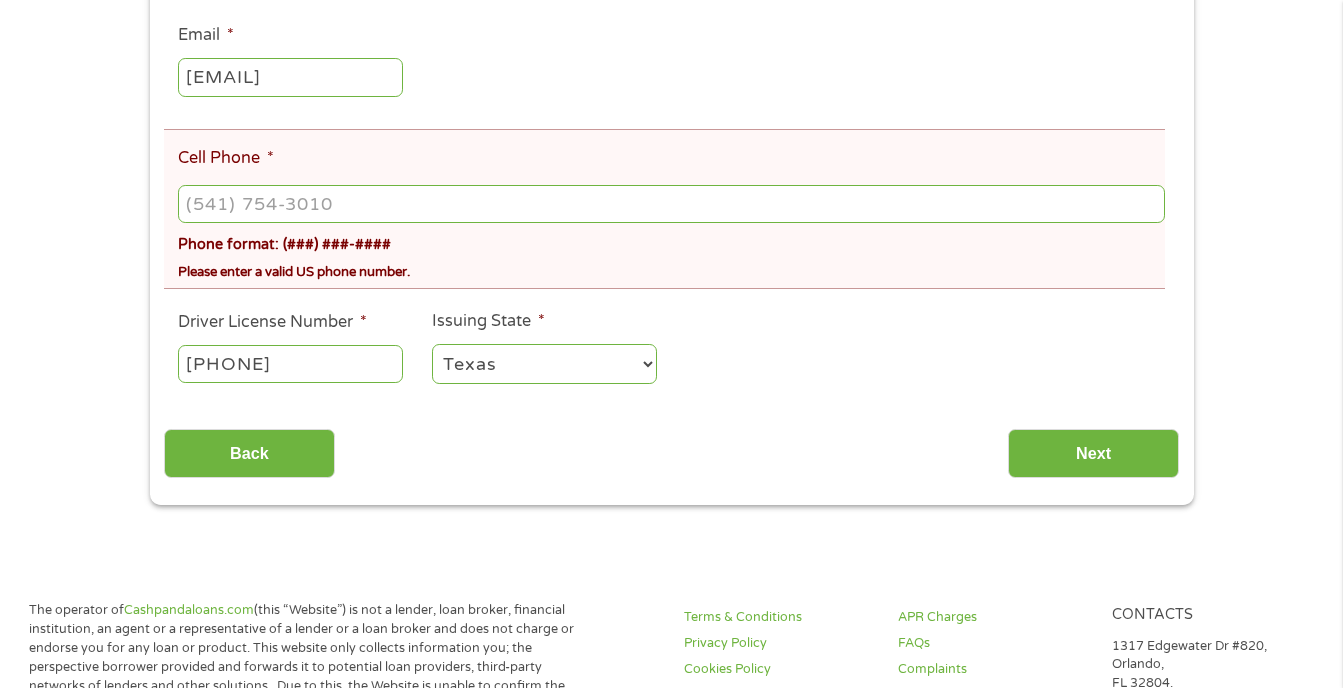type on "(___) ___-____" 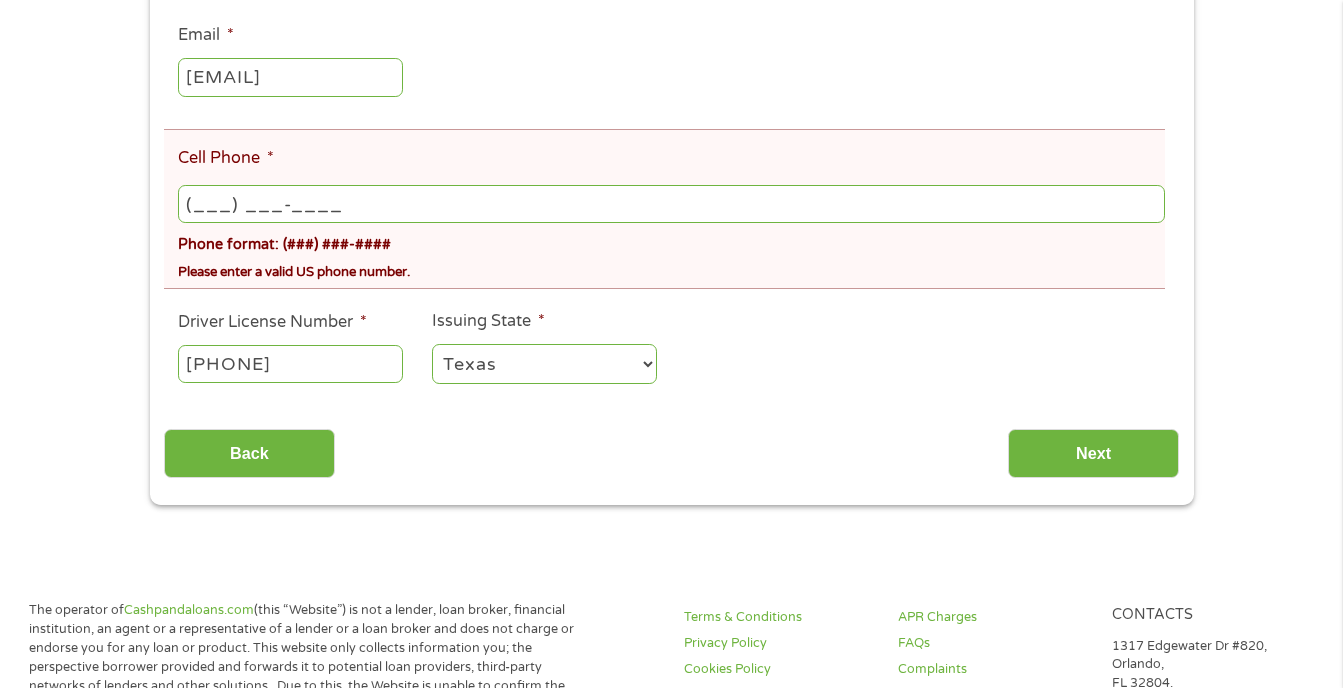 click on "(___) ___-____" at bounding box center (671, 204) 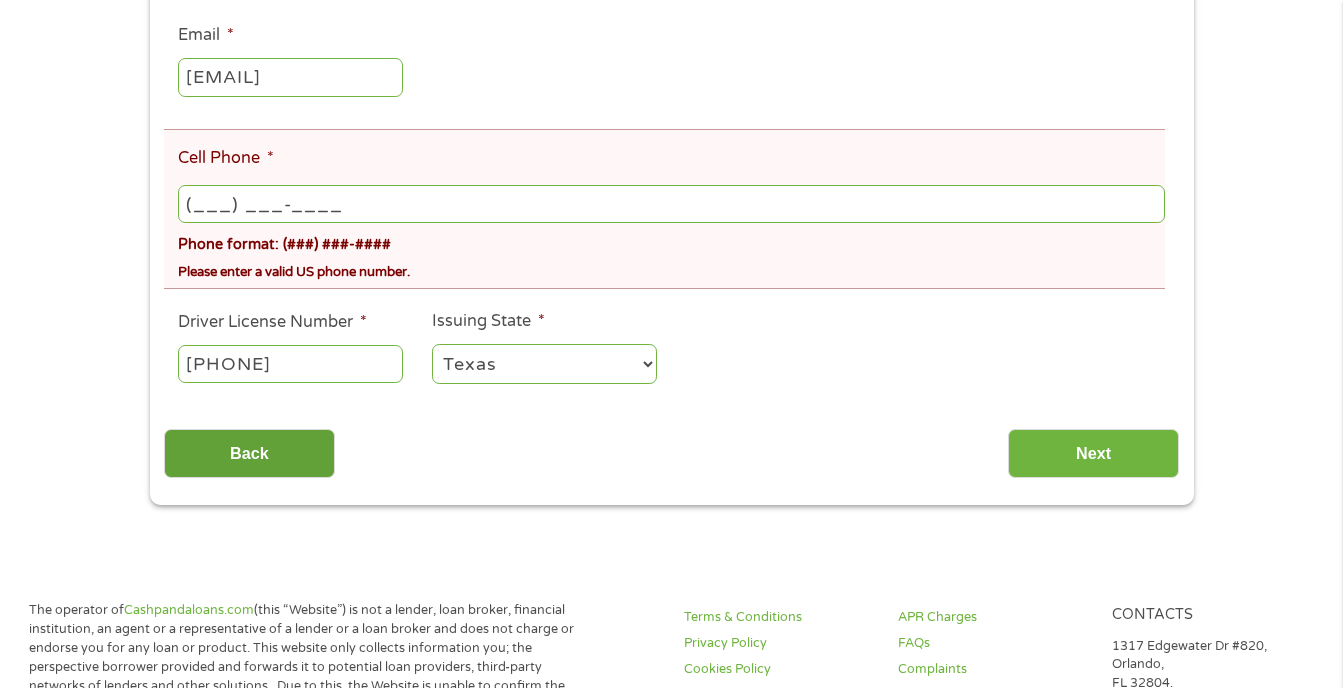 type 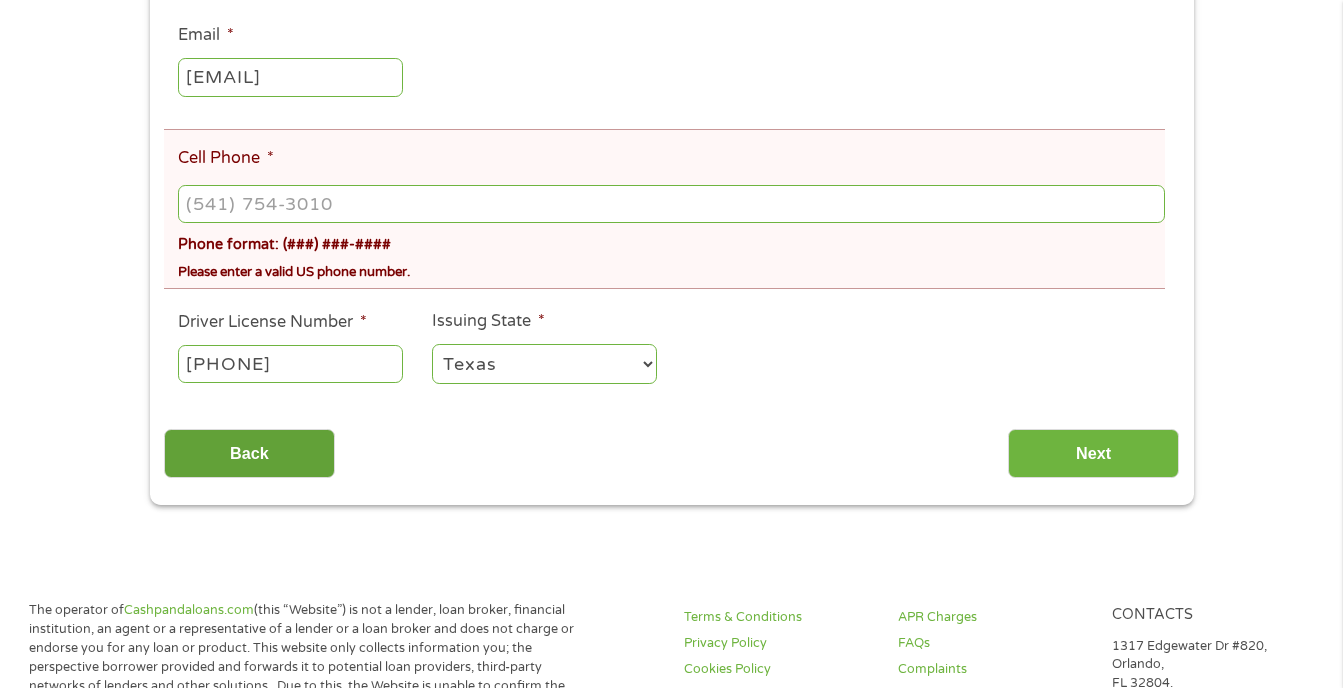 click on "Back" at bounding box center (249, 453) 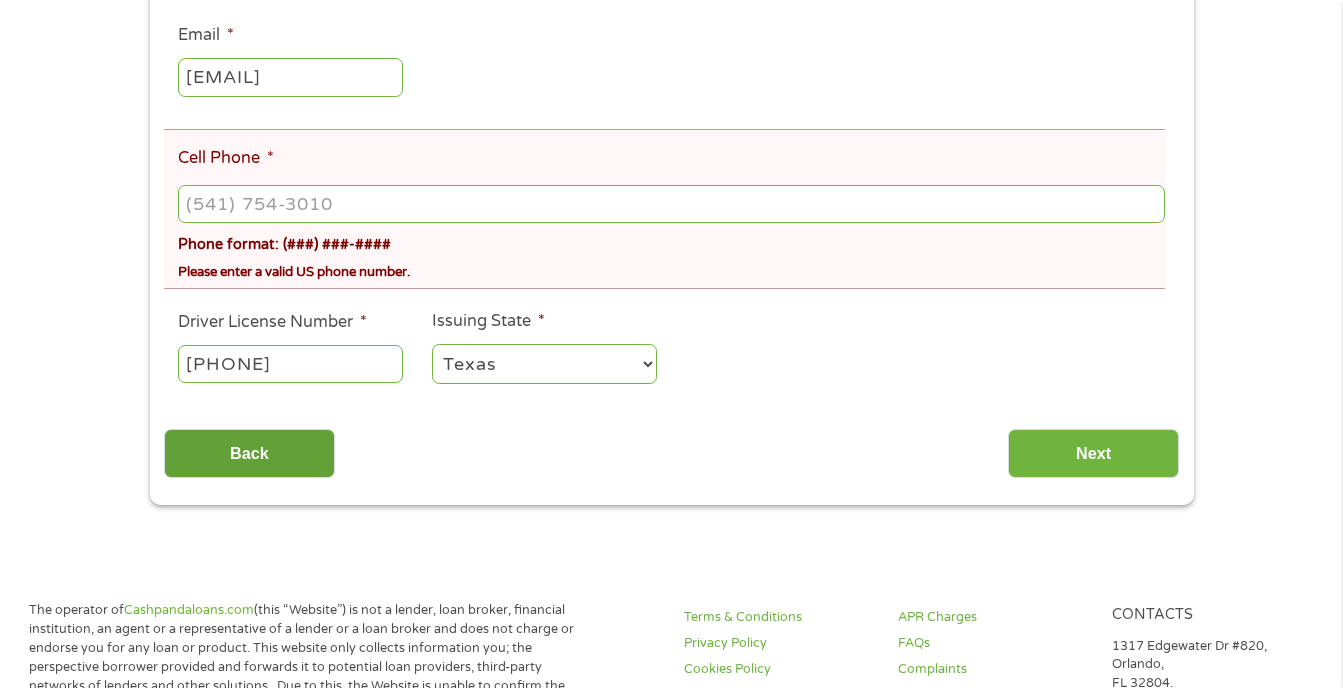 scroll, scrollTop: 8, scrollLeft: 8, axis: both 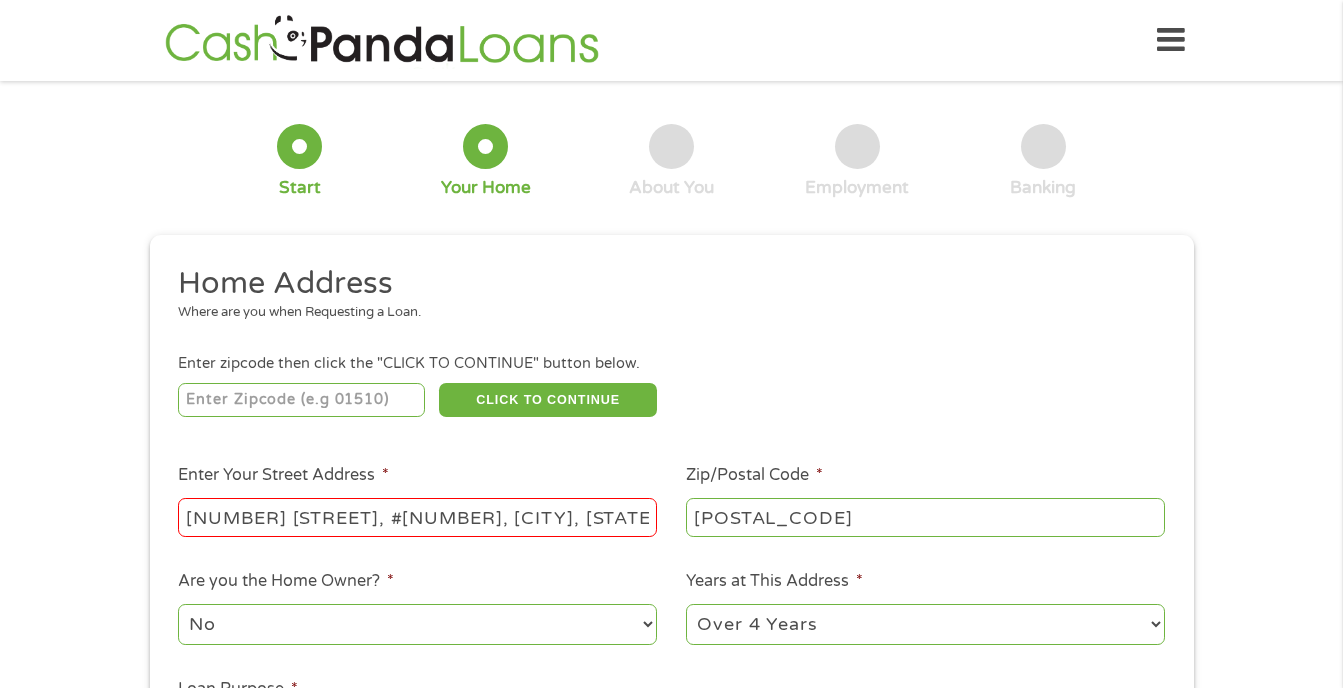 click on "Home Address Where are you when Requesting a Loan.
Enter zipcode then click the "CLICK TO CONTINUE" button below.
CLICK TO CONTINUE
Please recheck your Zipcode, it seems to be Incorrect Enter Your Street Address * [NUMBER] [STREET], #[NUMBER], [CITY], [STATE] Zip/Postal Code * [POSTAL_CODE] This field is hidden when viewing the form City * [CITY] This field is hidden when viewing the form State * Alabama Alaska Arizona Arkansas California Colorado Connecticut Delaware Florida Georgia Hawaii Idaho Illinois Indiana Iowa Kansas Kentucky Louisiana Maine Maryland Massachusetts Michigan Minnesota Mississippi Missouri Montana Nebraska Nevada New Hampshire New Jersey New Mexico North Carolina North Dakota Ohio Oklahoma Oregon Pennsylvania Rhode Island South Carolina South Dakota Tennessee Texas Utah Vermont Virginia Washington West Virginia Wisconsin Wyoming Are you the Home Owner? * No Yes Years at This Address * 1 Year or less 1 - 2 Years 2 - 4 Years Over 4 Years Loan Purpose * --- Choose one ---" at bounding box center [671, 531] 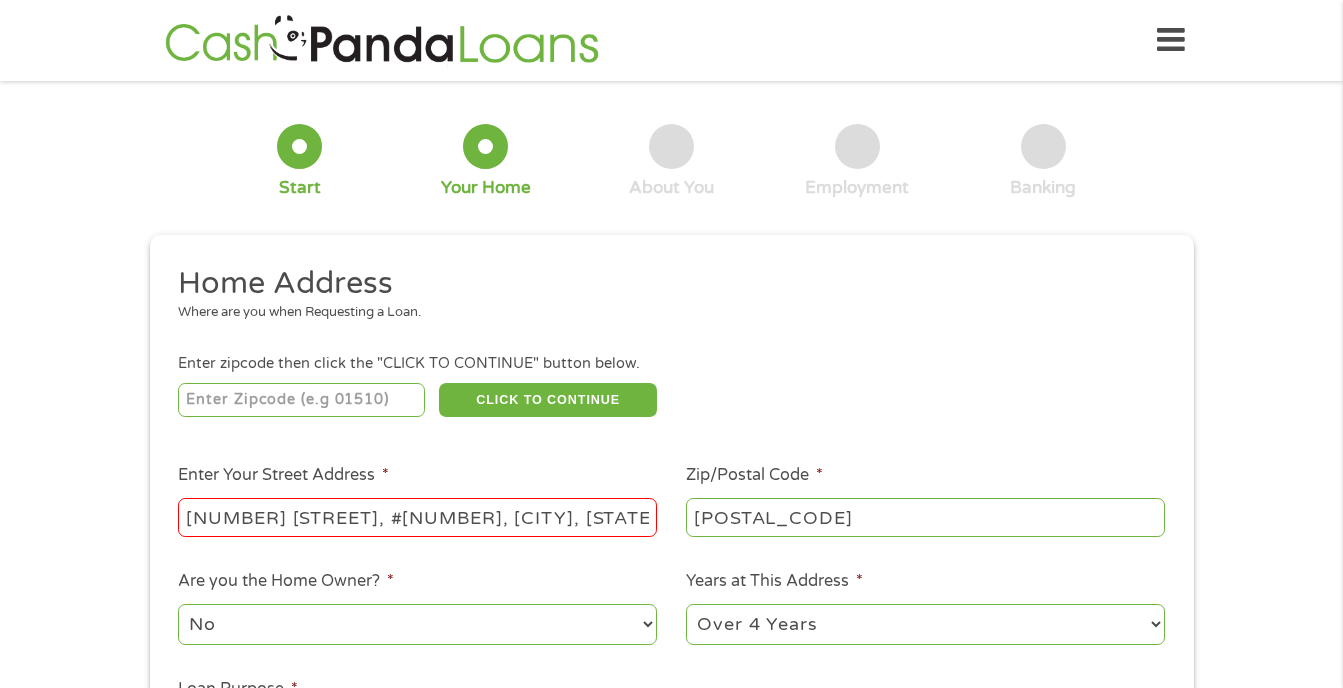 click on "[NUMBER] [STREET], #[NUMBER], [CITY], [STATE]" at bounding box center [417, 517] 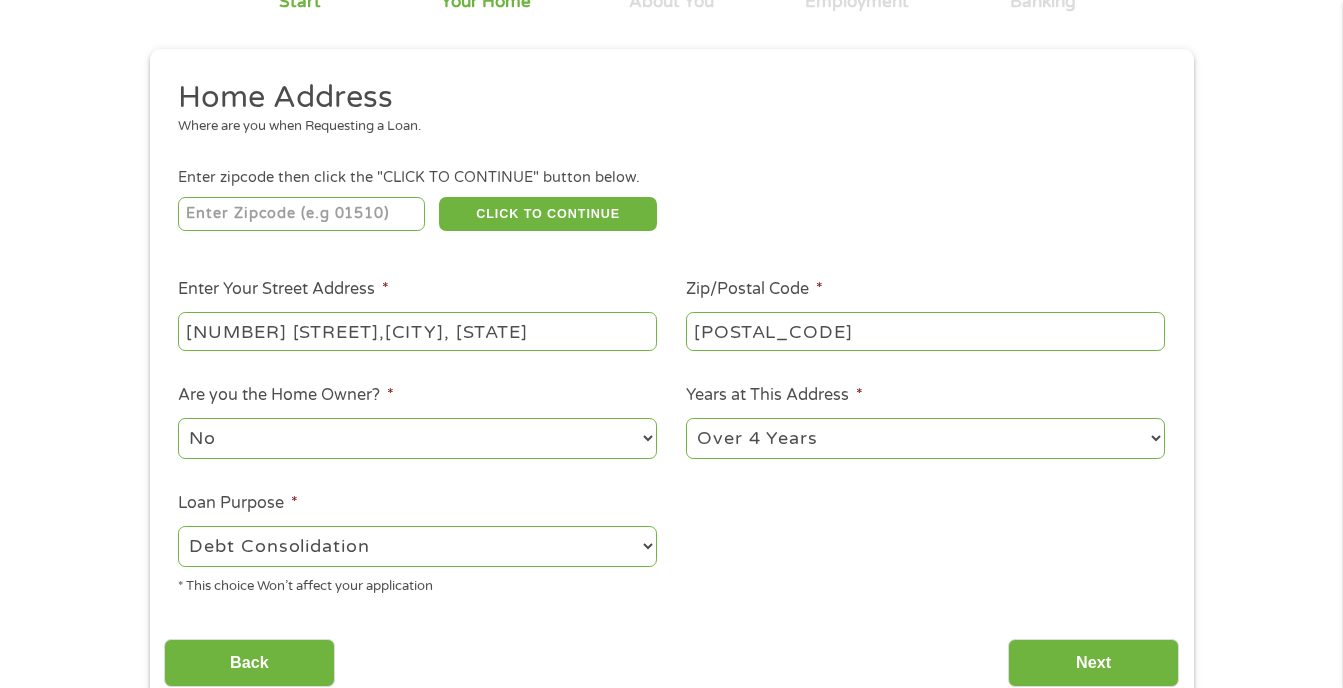 scroll, scrollTop: 371, scrollLeft: 0, axis: vertical 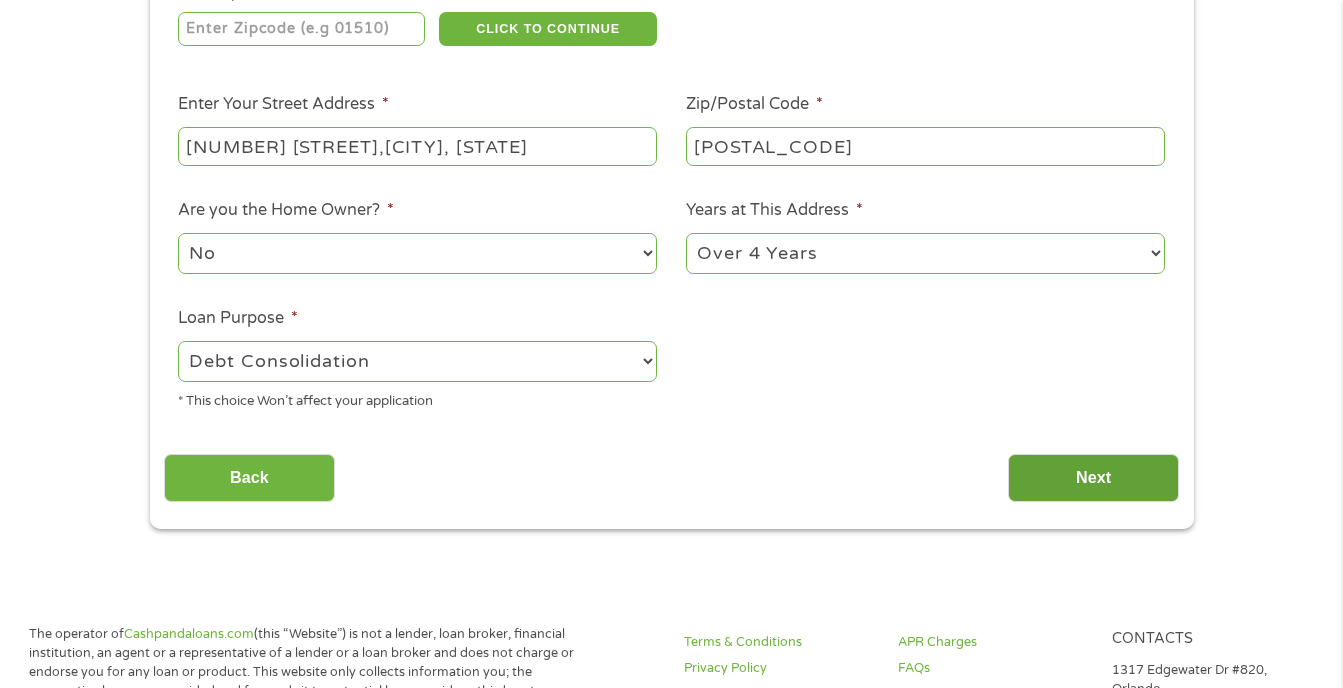 type on "[NUMBER] [STREET],[CITY], [STATE]" 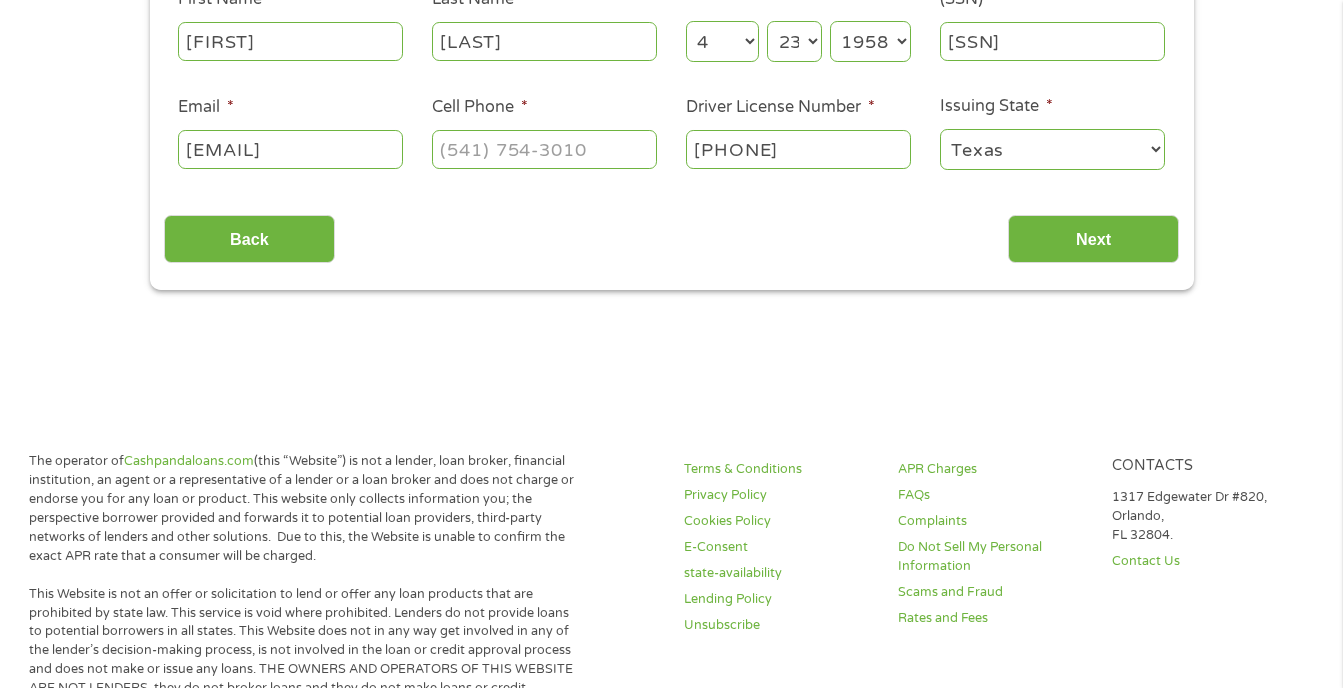 scroll, scrollTop: 8, scrollLeft: 8, axis: both 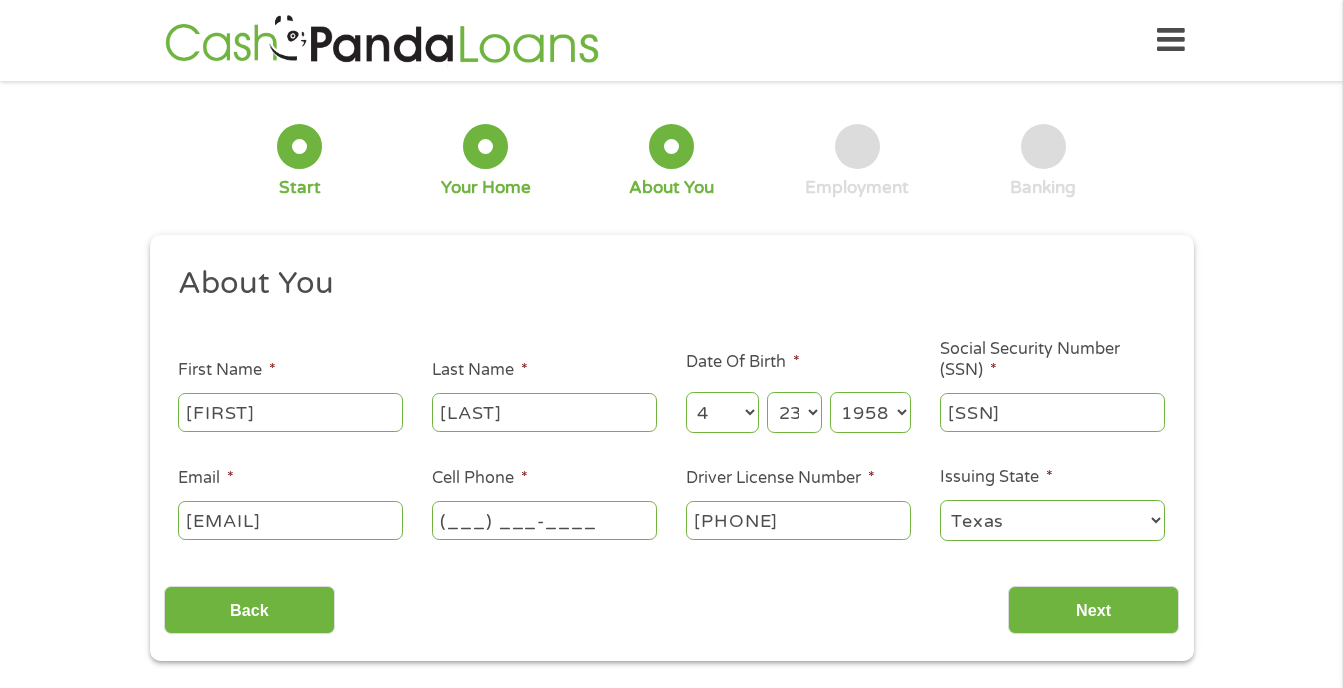 click on "(___) ___-____" at bounding box center (544, 520) 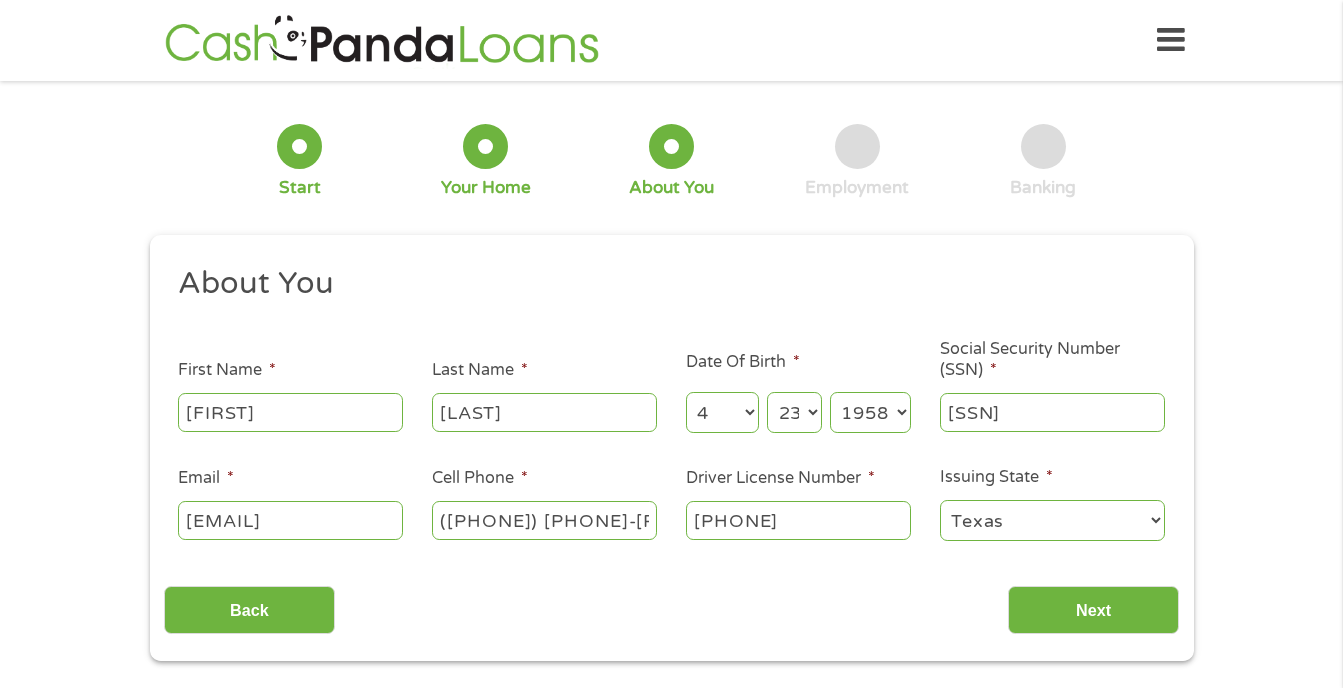 type on "([PHONE]) [PHONE]-[PHONE]" 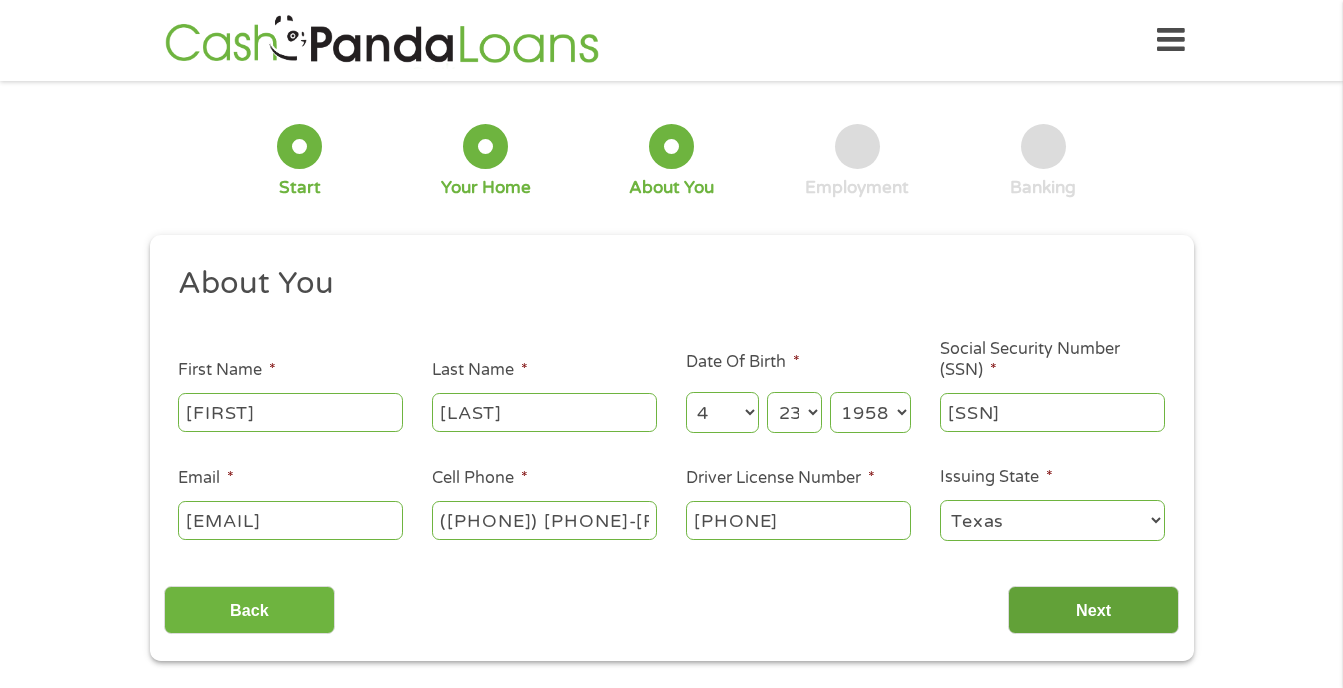 click on "Next" at bounding box center [1093, 610] 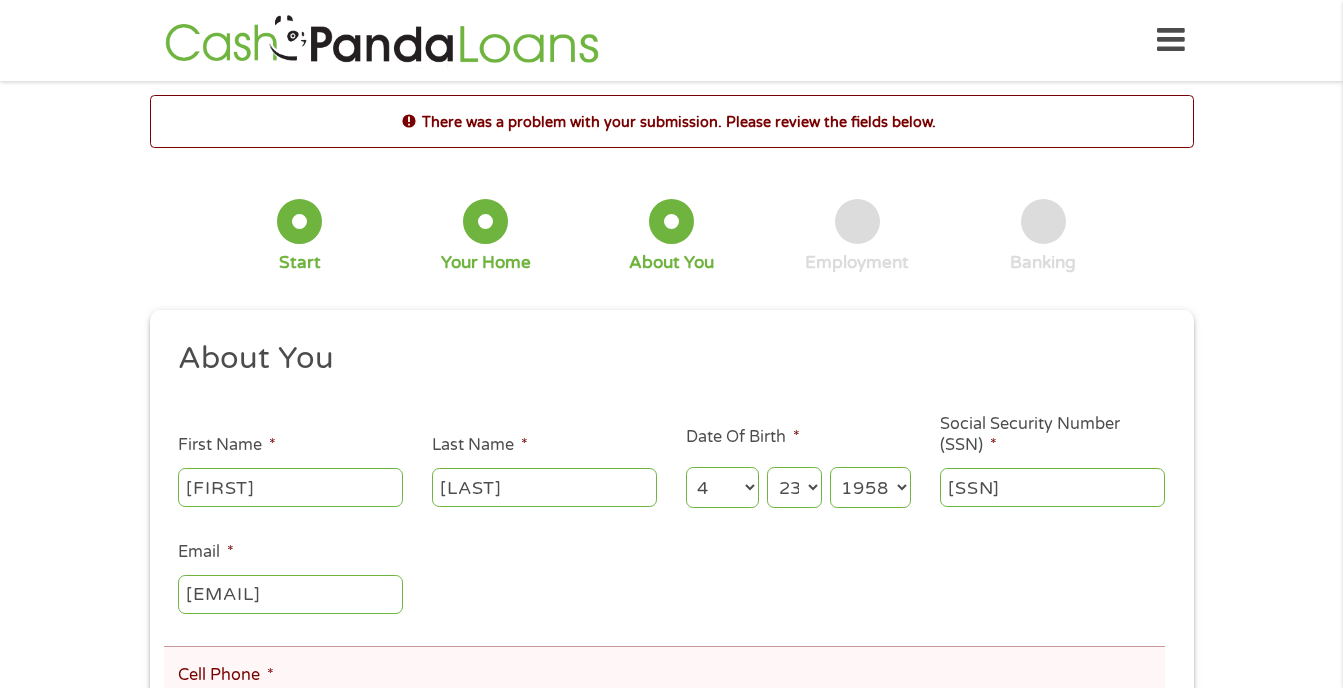 scroll, scrollTop: 8, scrollLeft: 8, axis: both 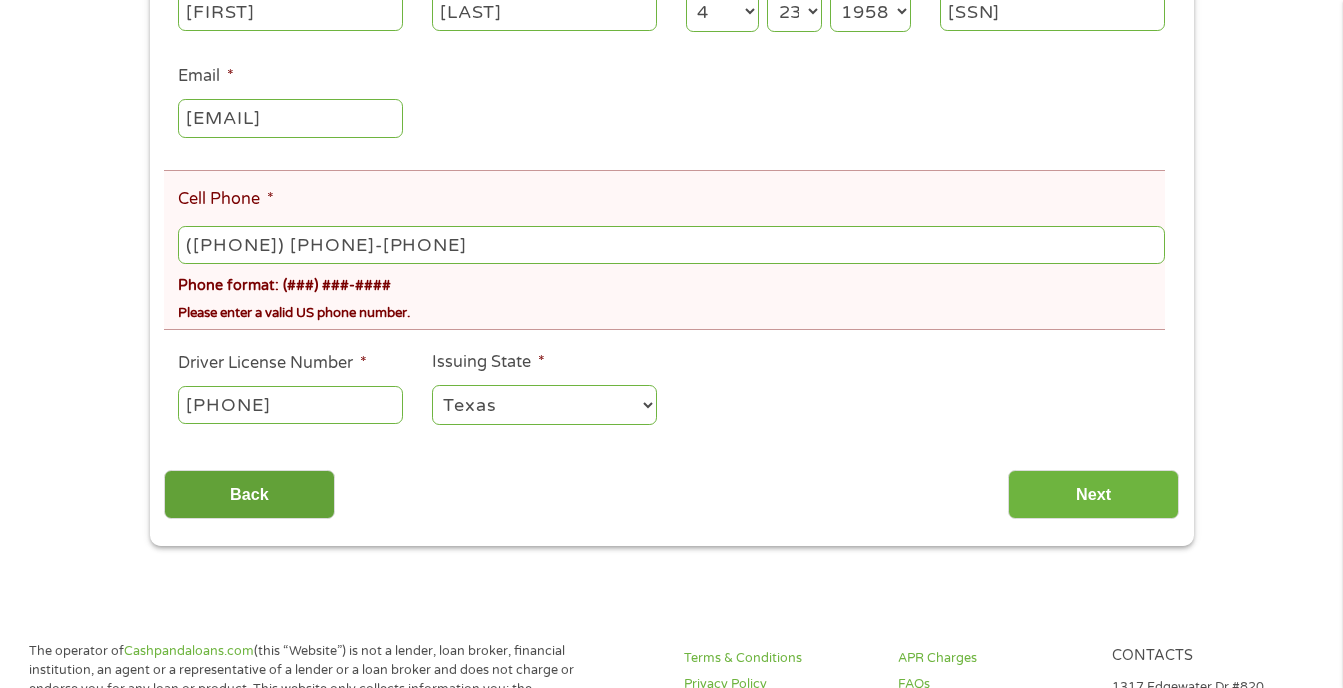 click on "Back" at bounding box center (249, 494) 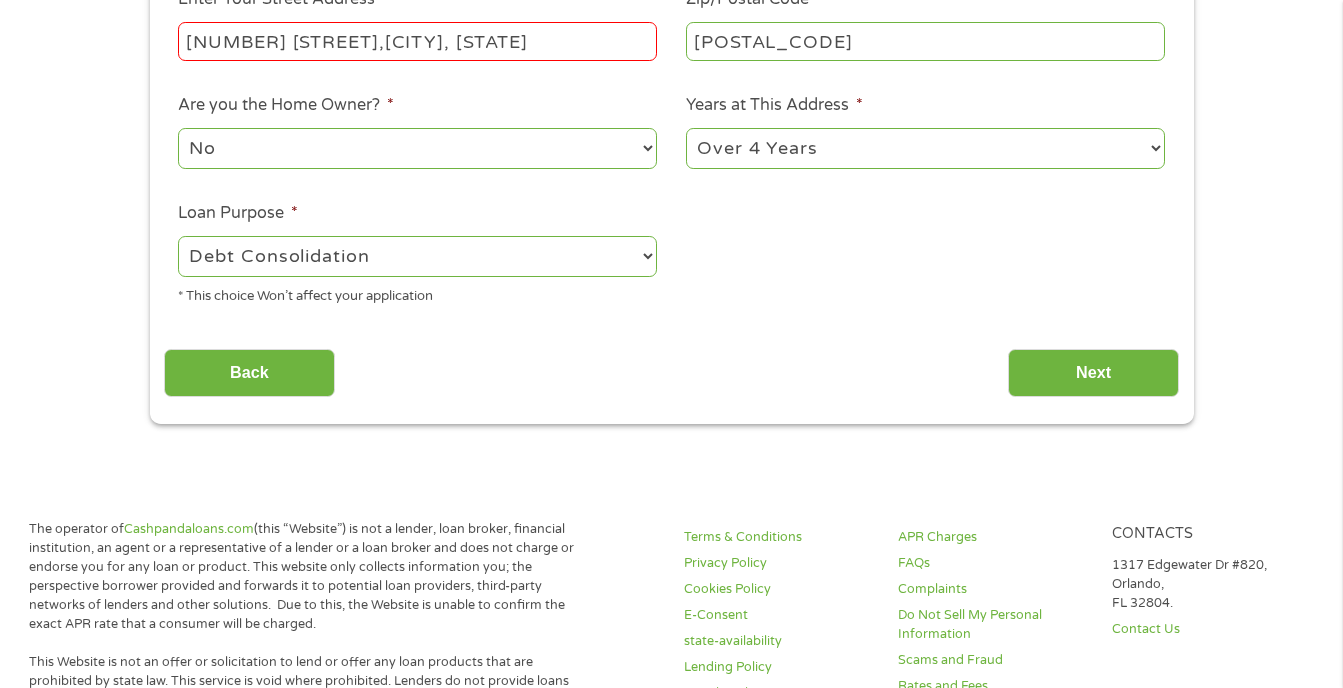 scroll, scrollTop: 8, scrollLeft: 8, axis: both 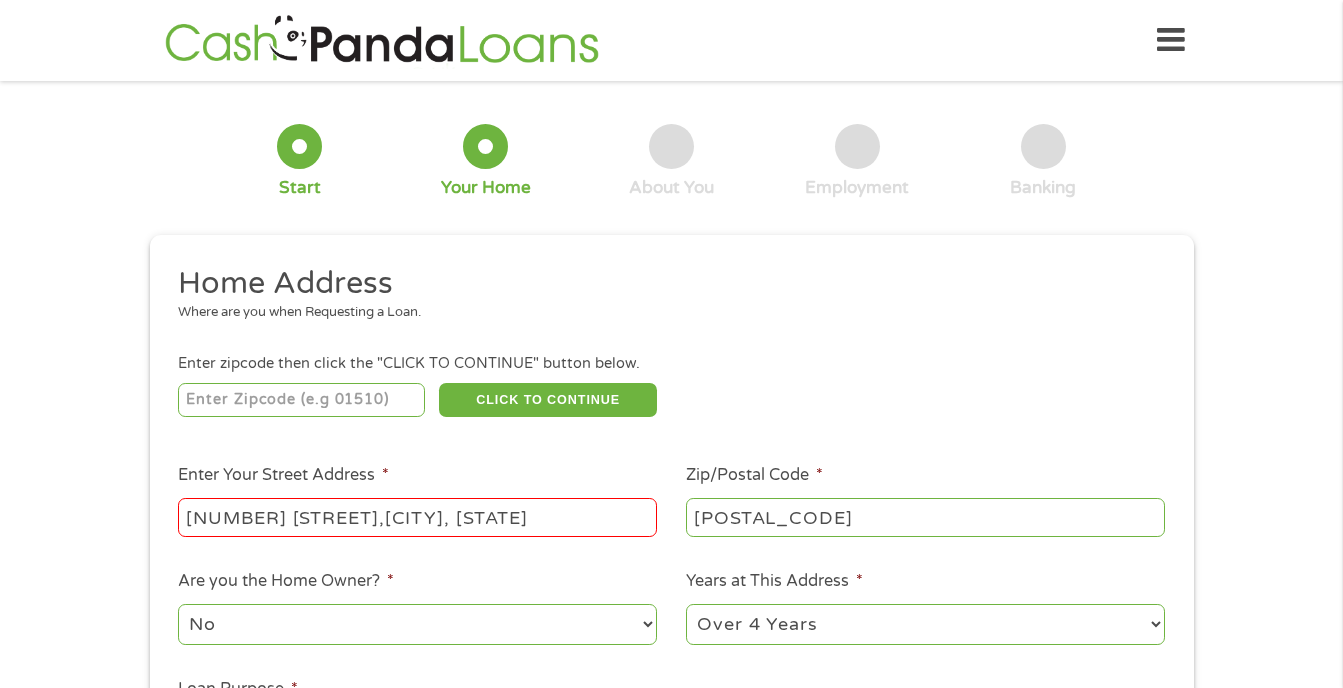 drag, startPoint x: 421, startPoint y: 527, endPoint x: 575, endPoint y: 504, distance: 155.70805 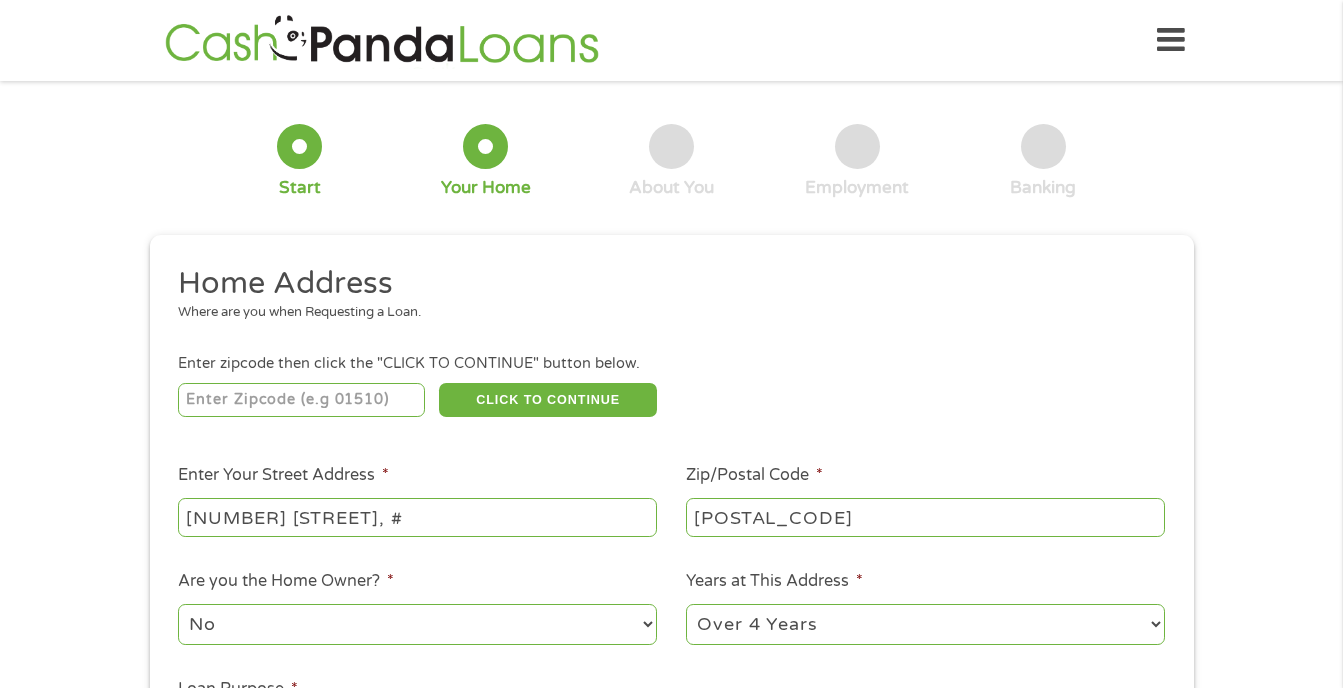 click on "[NUMBER] [STREET], #" at bounding box center (417, 517) 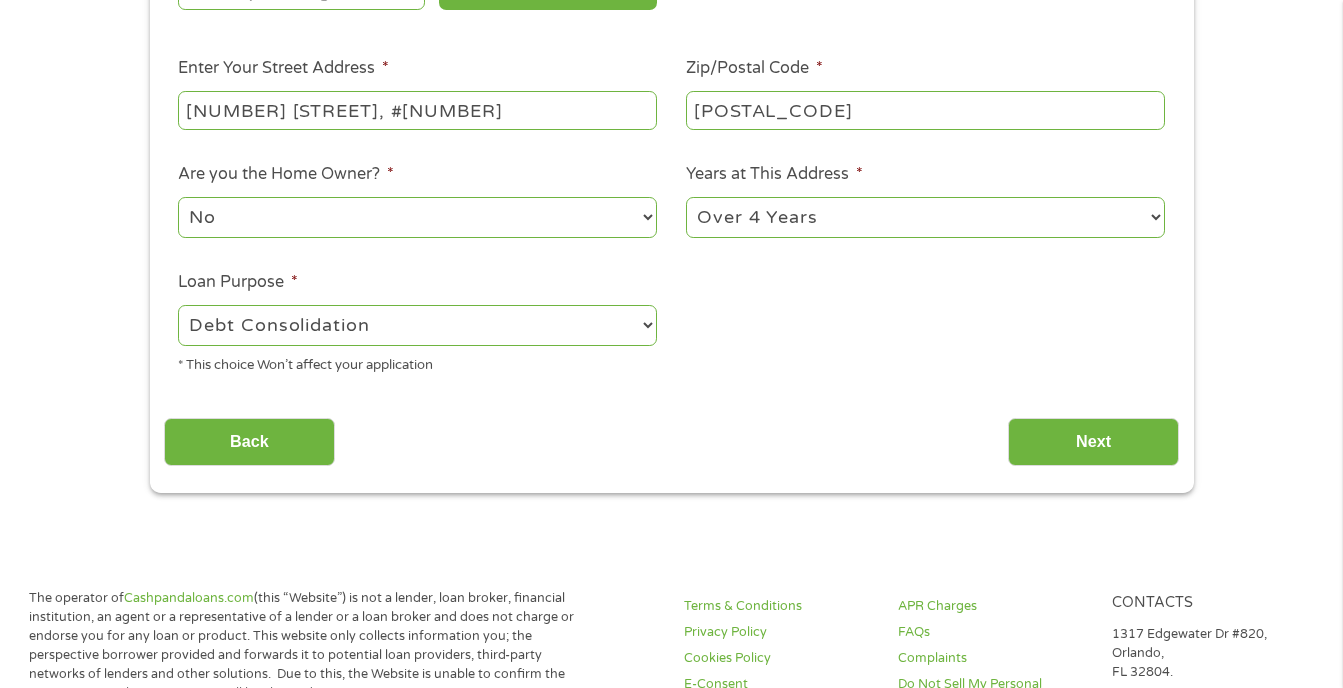 scroll, scrollTop: 411, scrollLeft: 0, axis: vertical 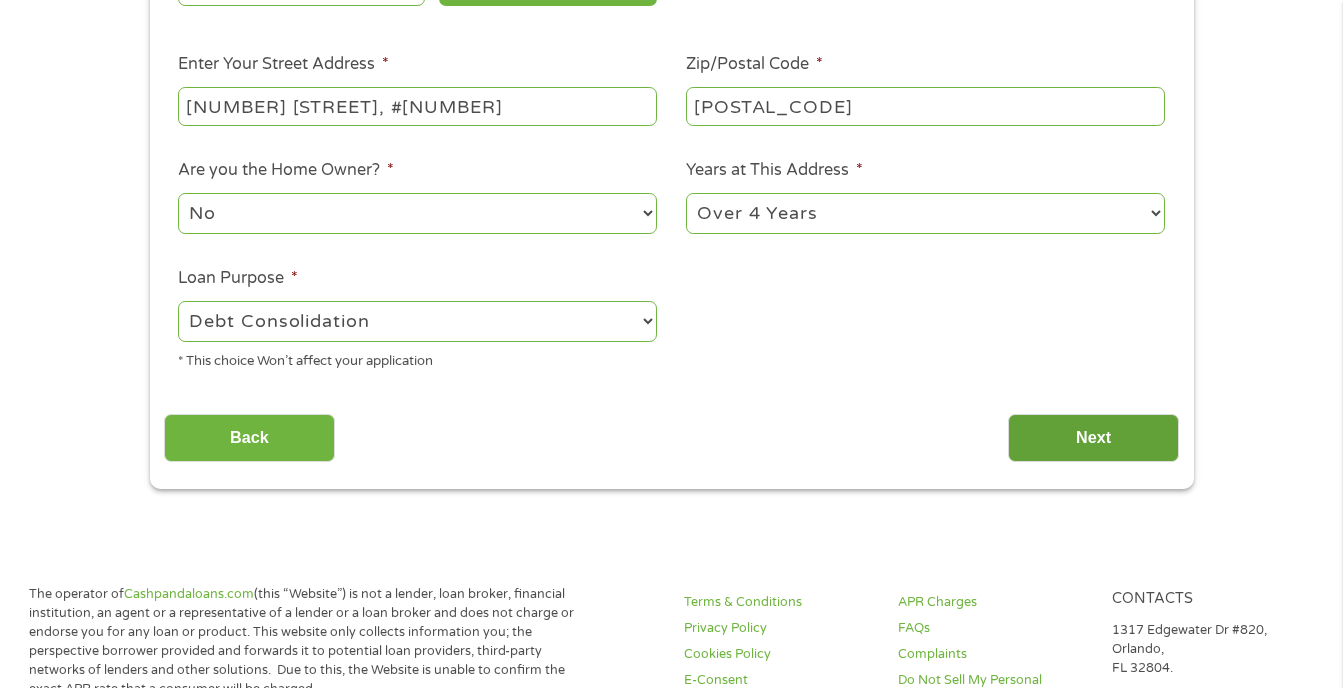 type on "[NUMBER] [STREET], #[NUMBER]" 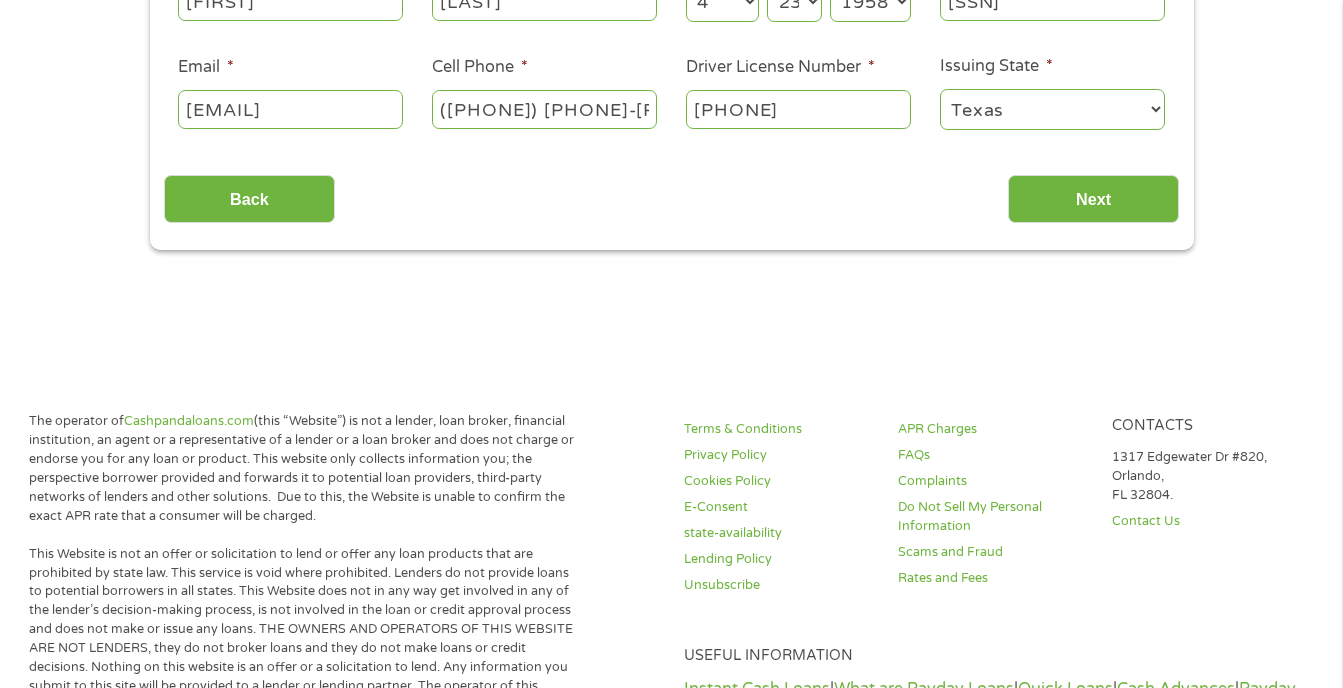 scroll, scrollTop: 8, scrollLeft: 8, axis: both 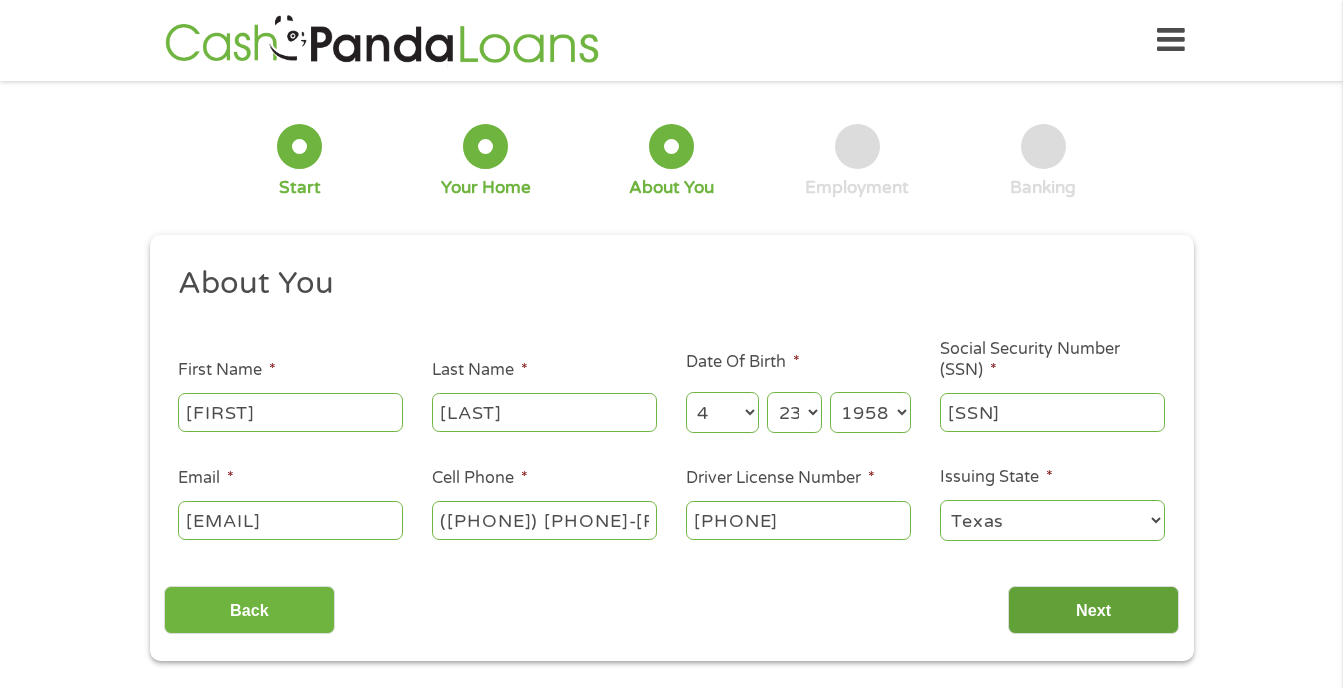 click on "Next" at bounding box center (1093, 610) 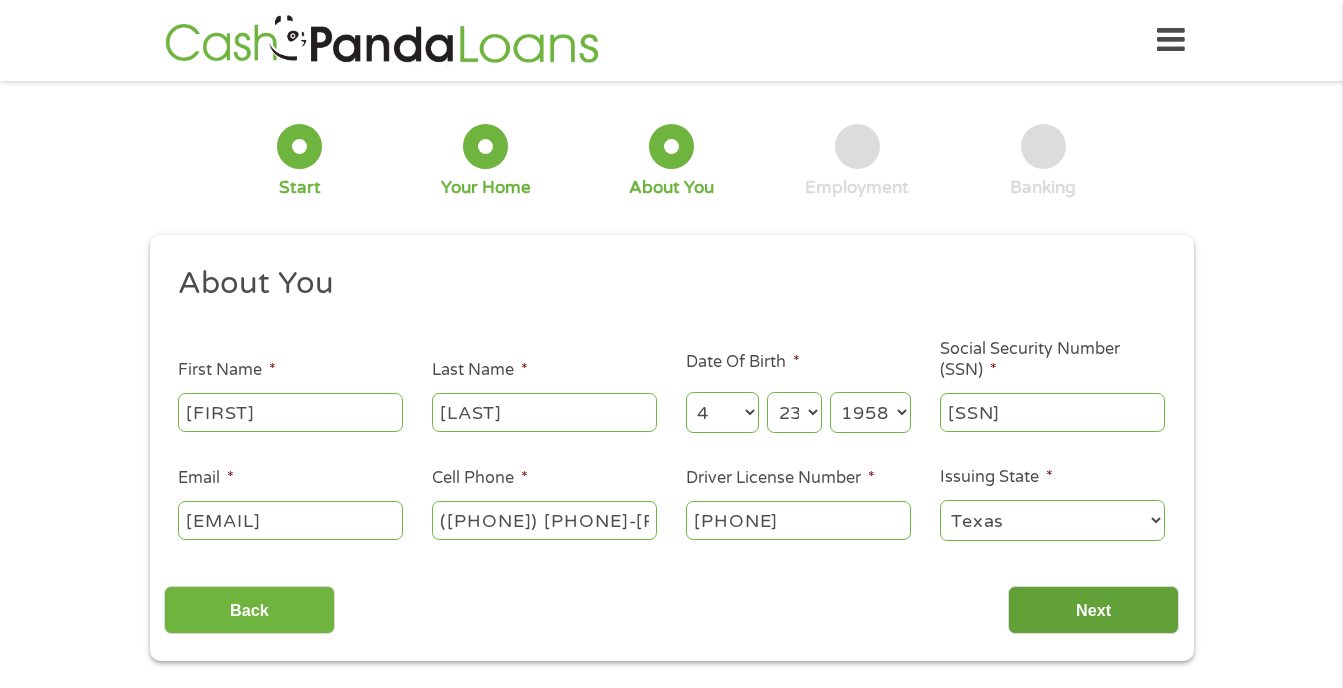 scroll, scrollTop: 8, scrollLeft: 8, axis: both 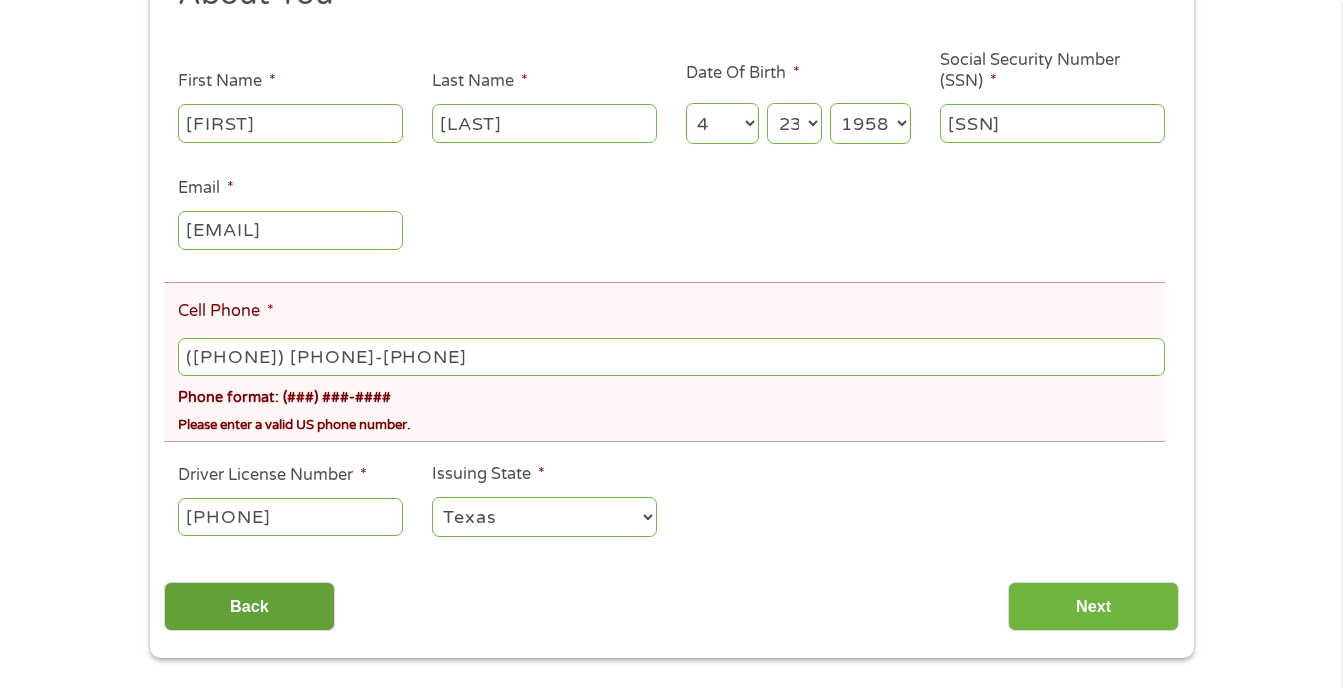 click on "Back" at bounding box center (249, 606) 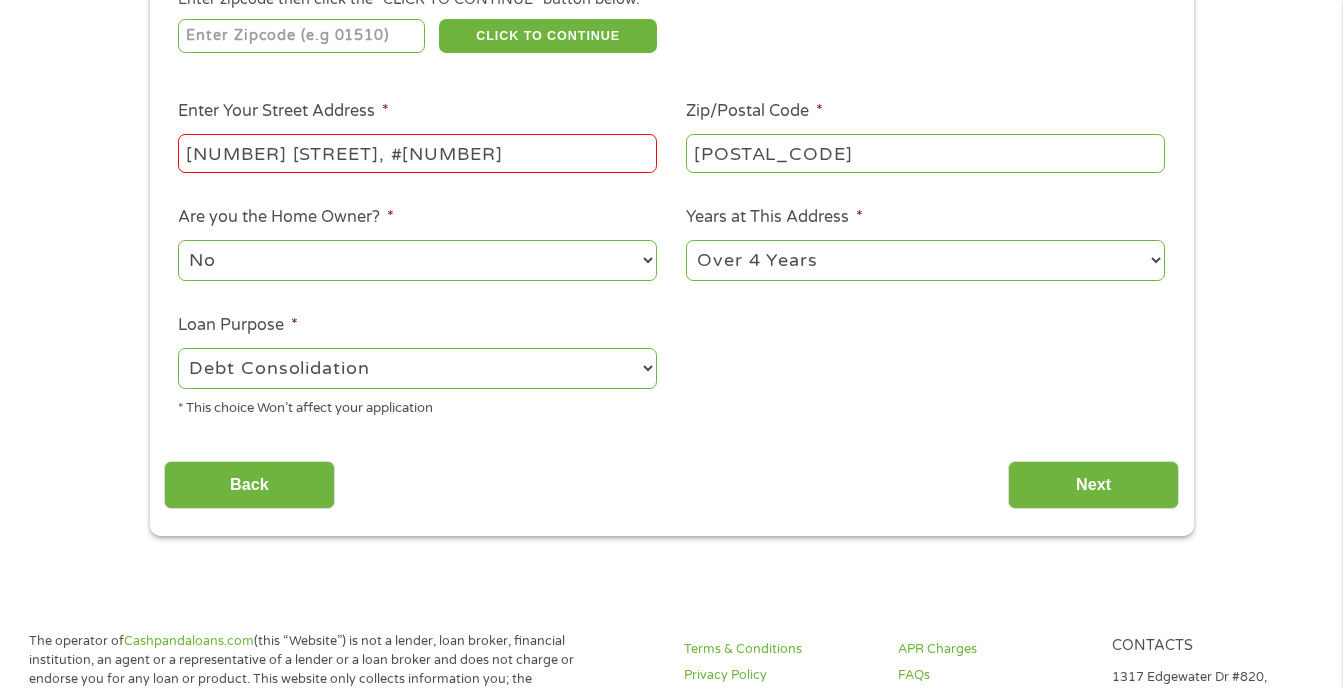 scroll, scrollTop: 76, scrollLeft: 0, axis: vertical 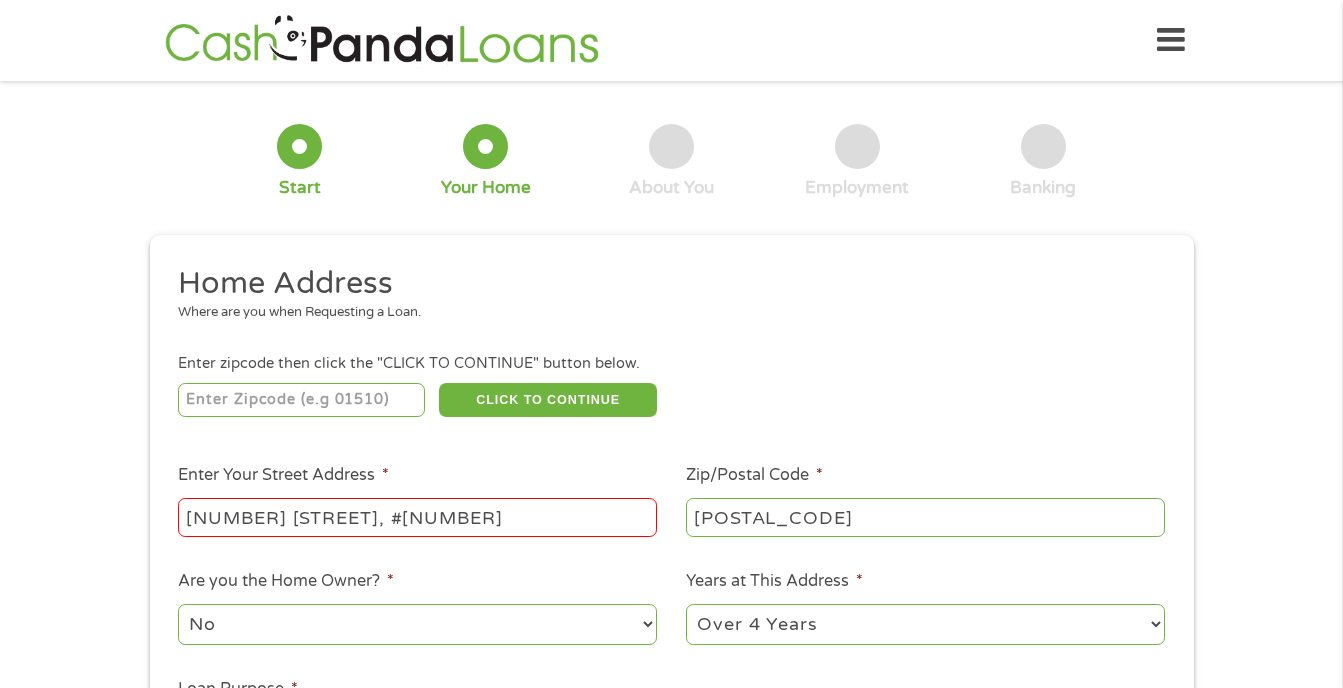 click on "[NUMBER] [STREET], #[NUMBER]" at bounding box center [417, 517] 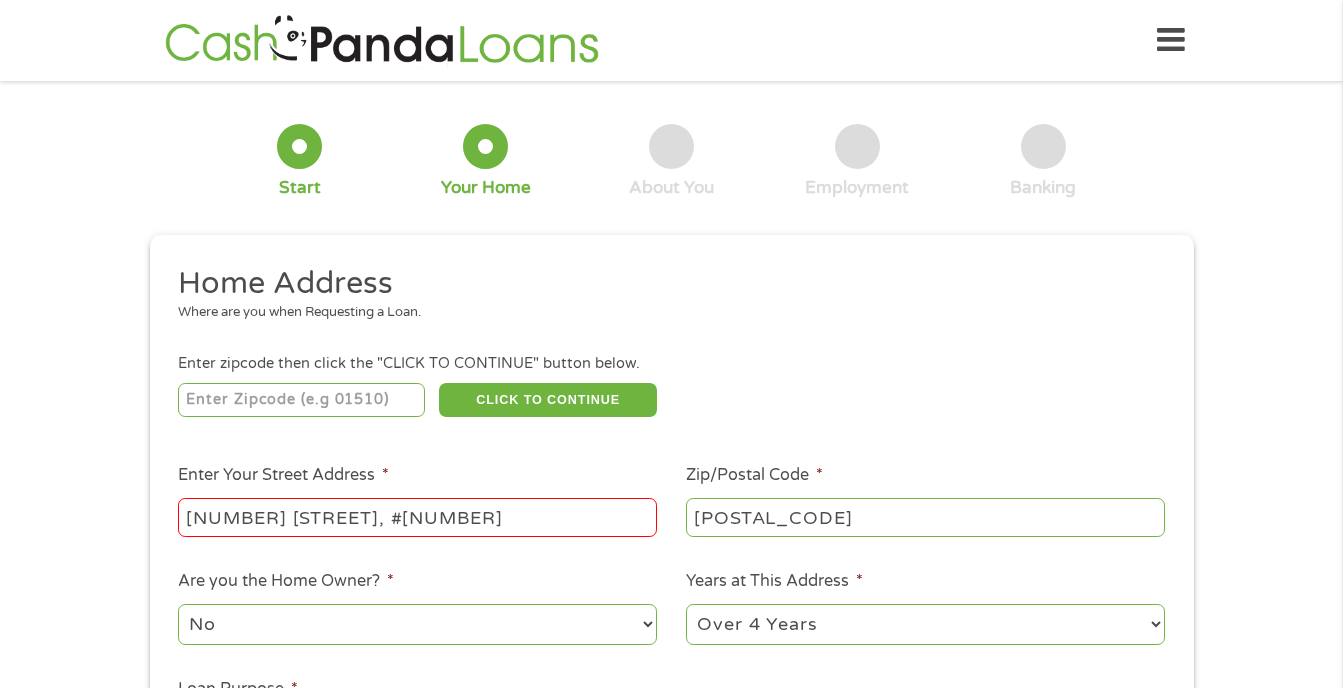 click on "[NUMBER] [STREET], #[NUMBER]" at bounding box center [417, 517] 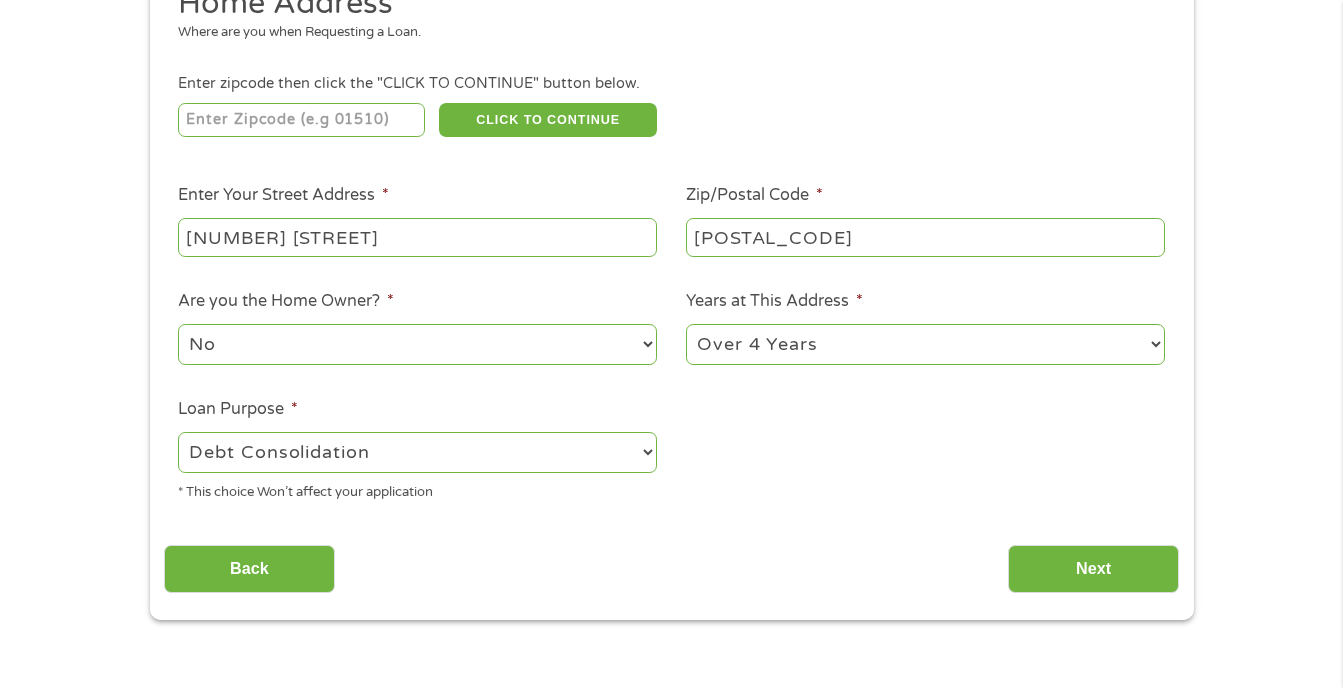 scroll, scrollTop: 347, scrollLeft: 0, axis: vertical 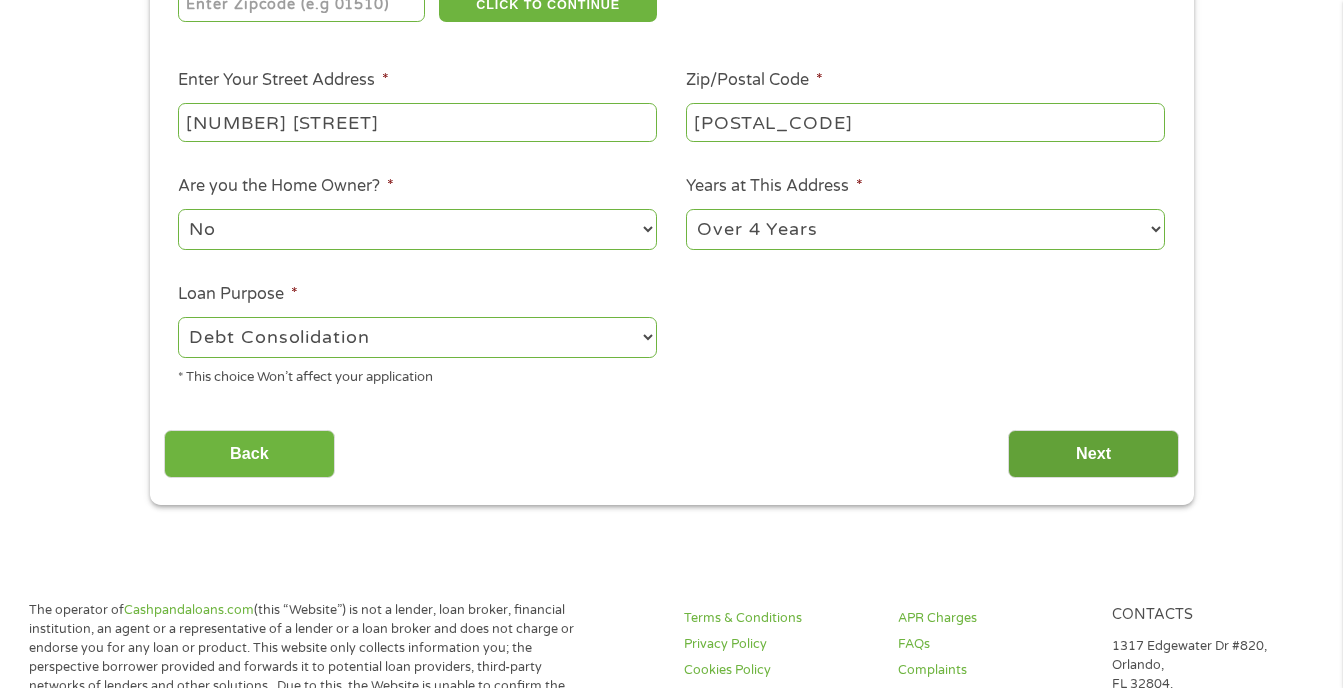 type on "[NUMBER] [STREET]" 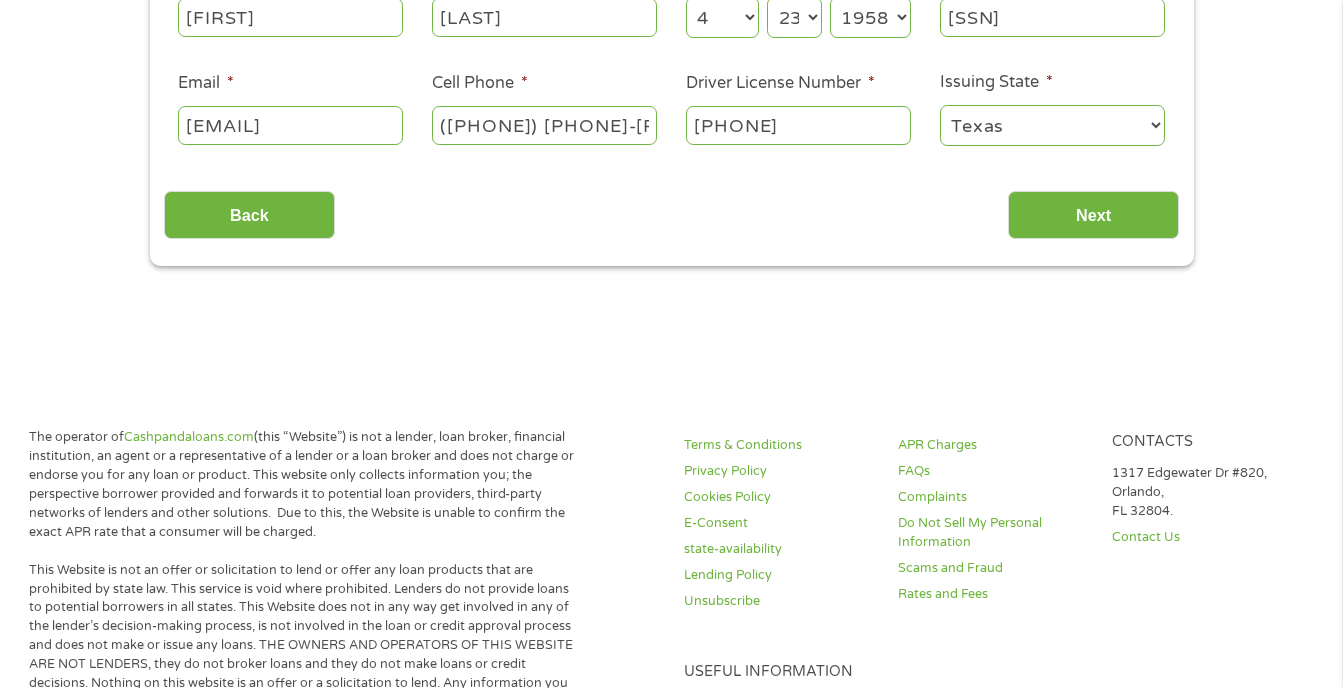 scroll, scrollTop: 343, scrollLeft: 0, axis: vertical 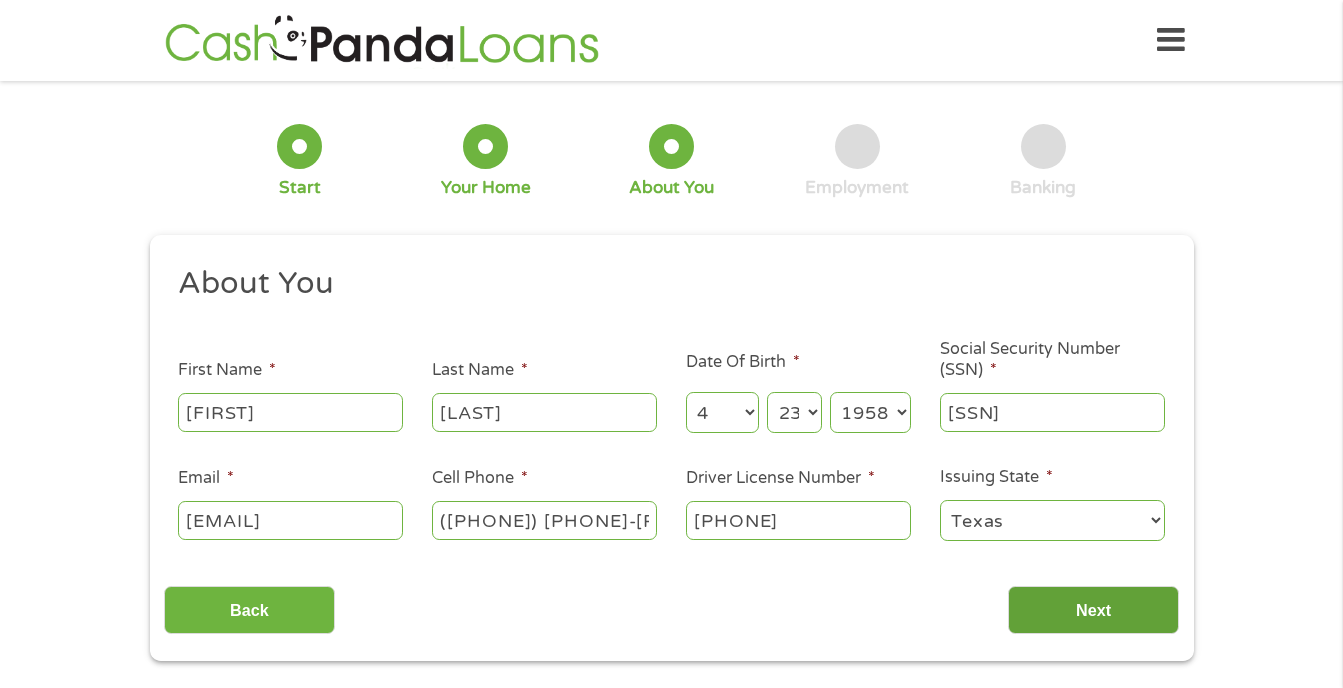 click on "Next" at bounding box center (1093, 610) 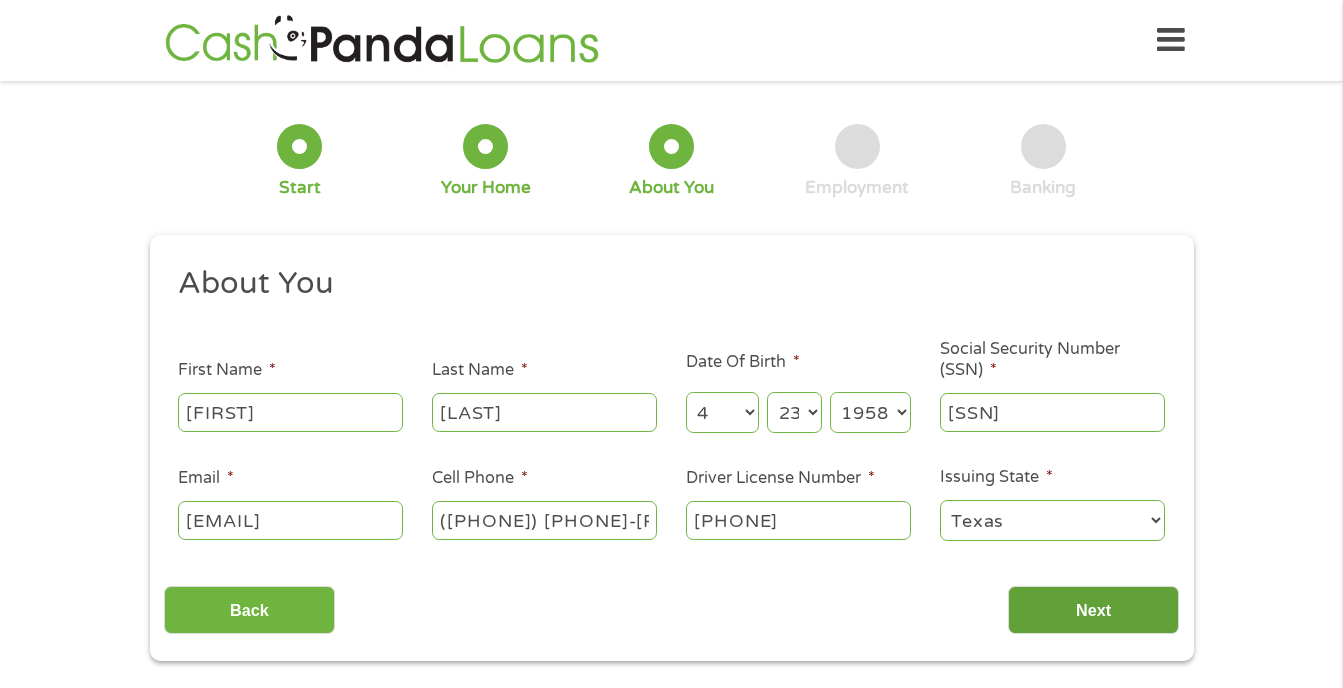 scroll, scrollTop: 8, scrollLeft: 8, axis: both 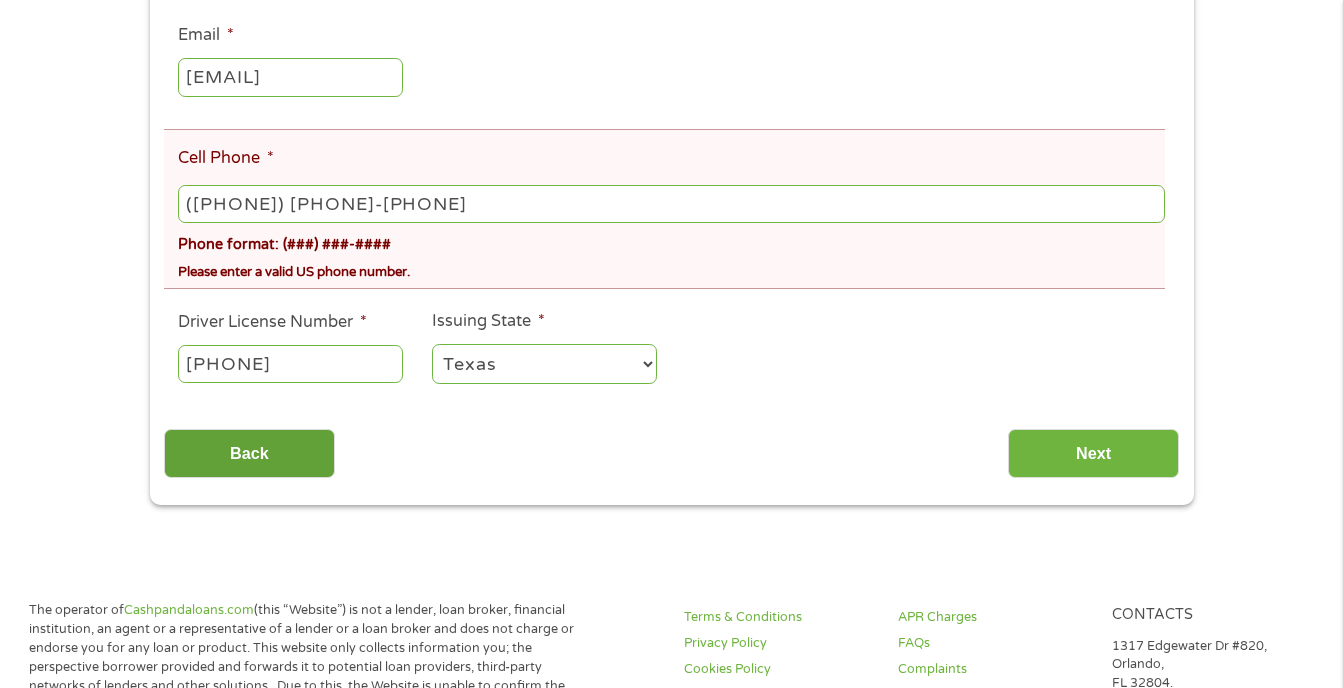 click on "Back" at bounding box center [249, 453] 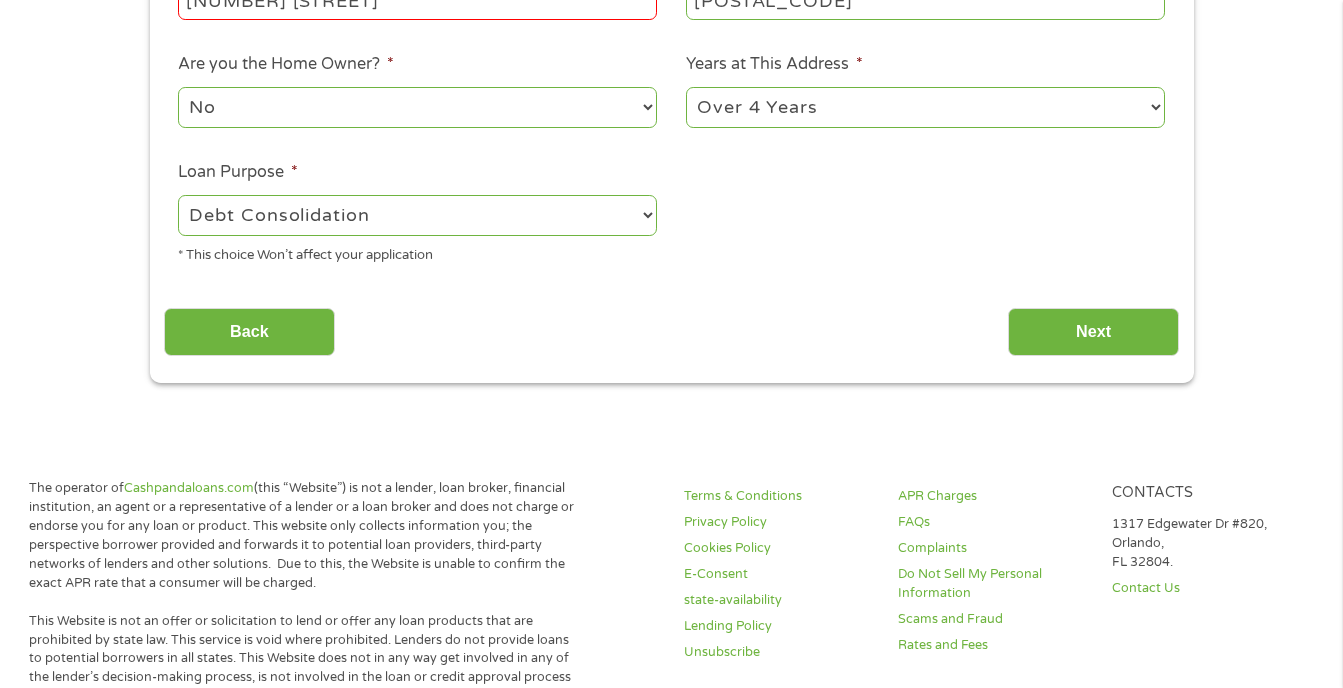 scroll, scrollTop: 8, scrollLeft: 8, axis: both 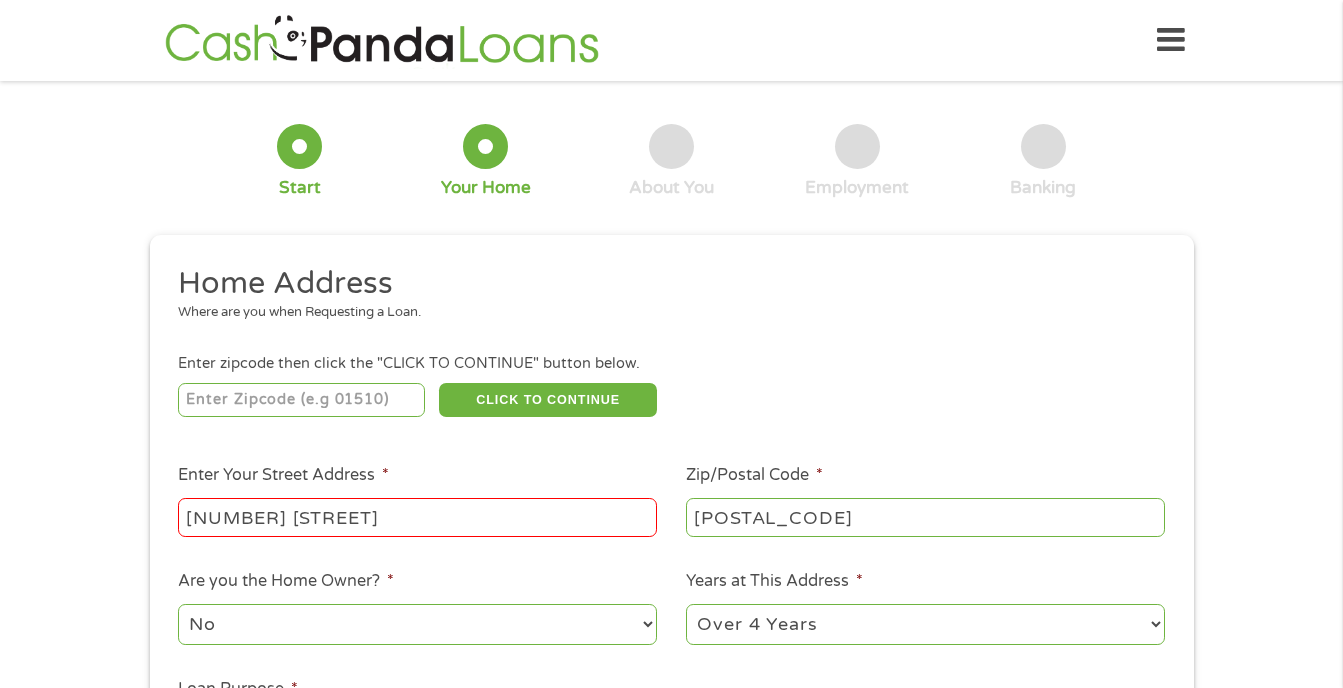 click on "[NUMBER] [STREET]" at bounding box center [417, 517] 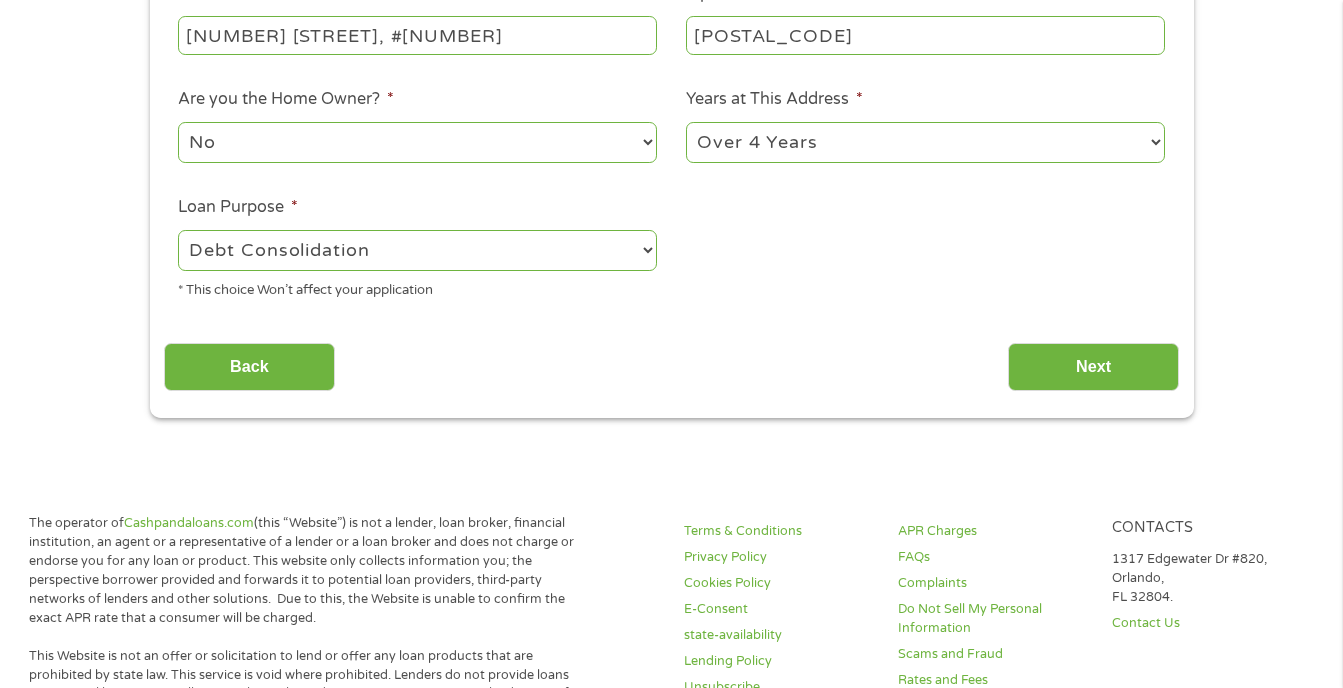 scroll, scrollTop: 608, scrollLeft: 0, axis: vertical 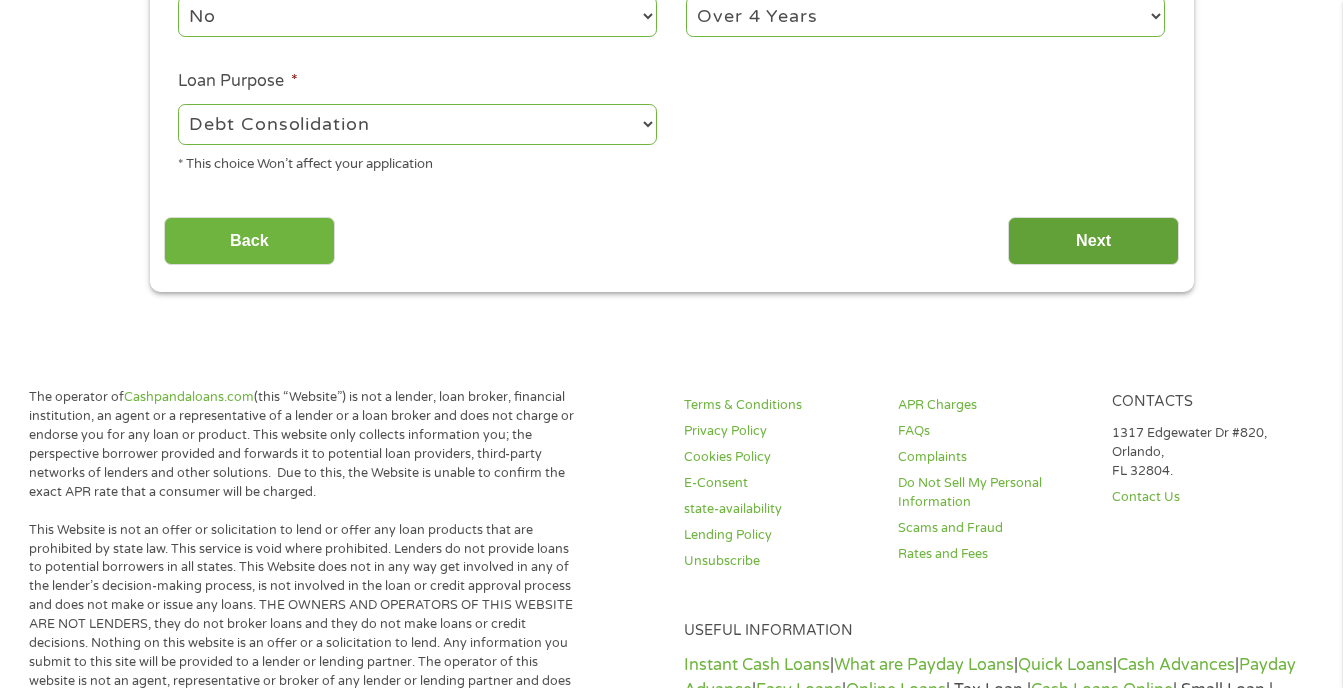 type on "[NUMBER] [STREET], #[NUMBER]" 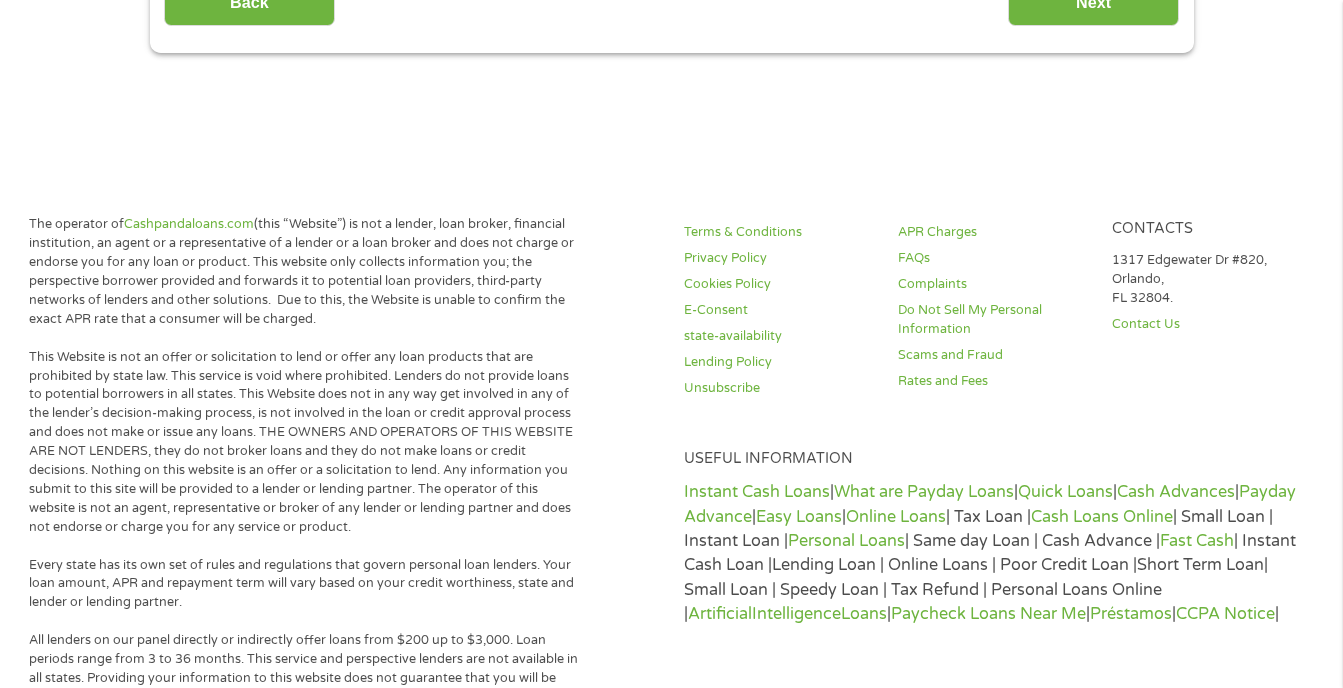 scroll, scrollTop: 230, scrollLeft: 0, axis: vertical 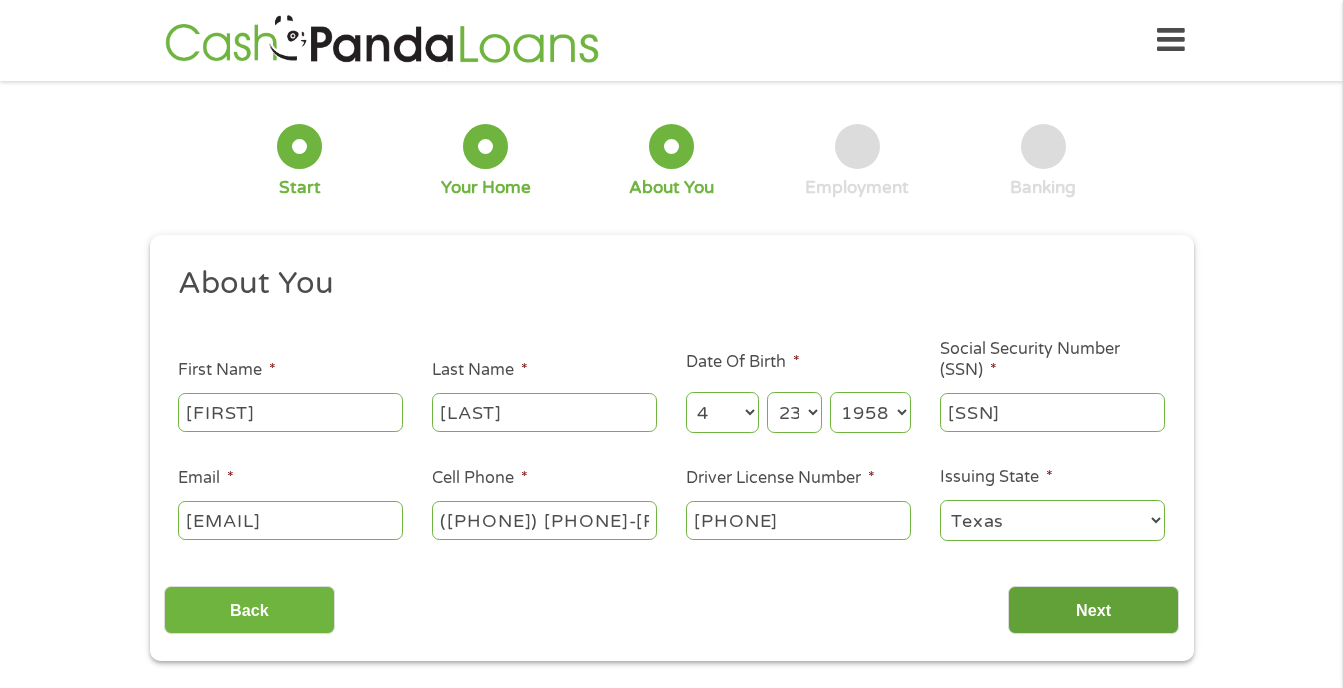 click on "Next" at bounding box center [1093, 610] 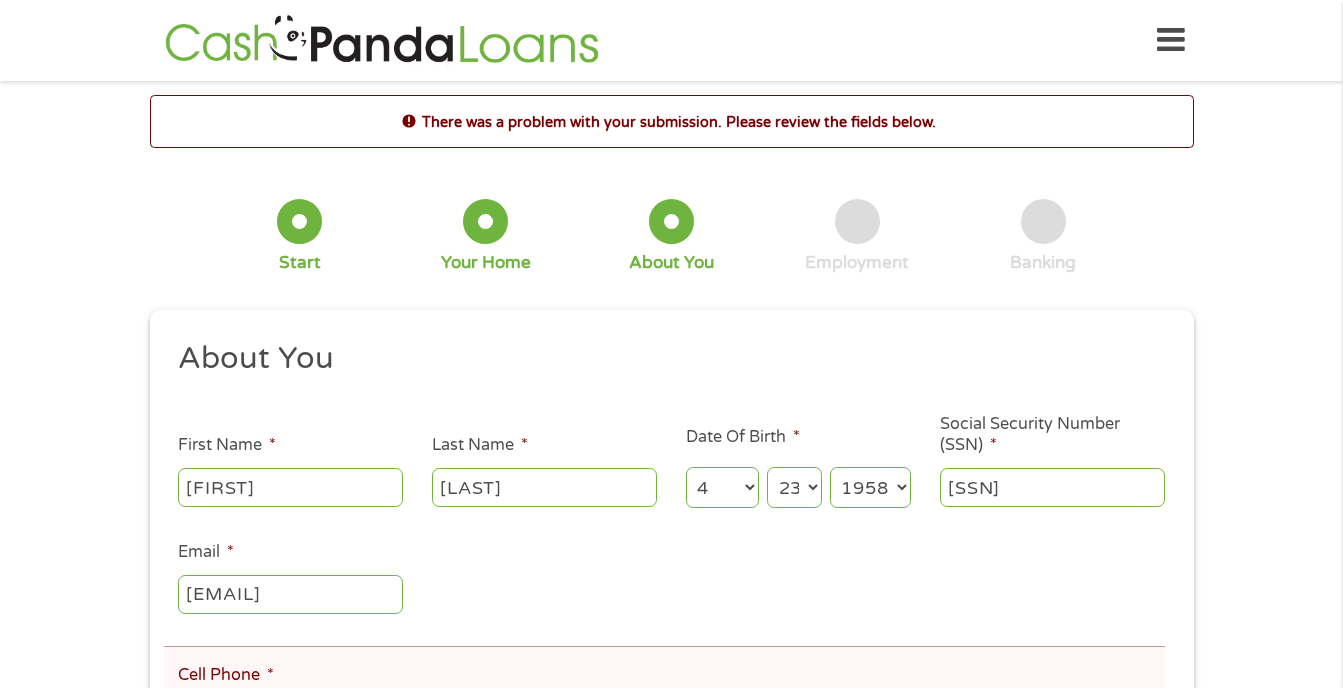 scroll, scrollTop: 8, scrollLeft: 8, axis: both 